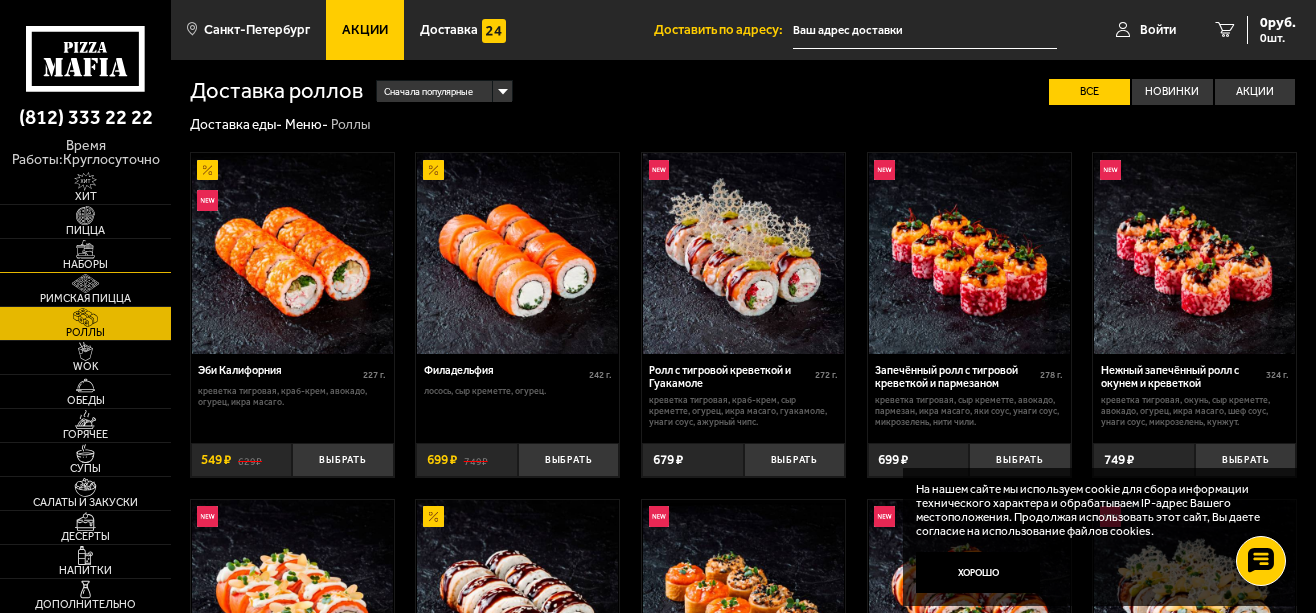 scroll, scrollTop: 0, scrollLeft: 0, axis: both 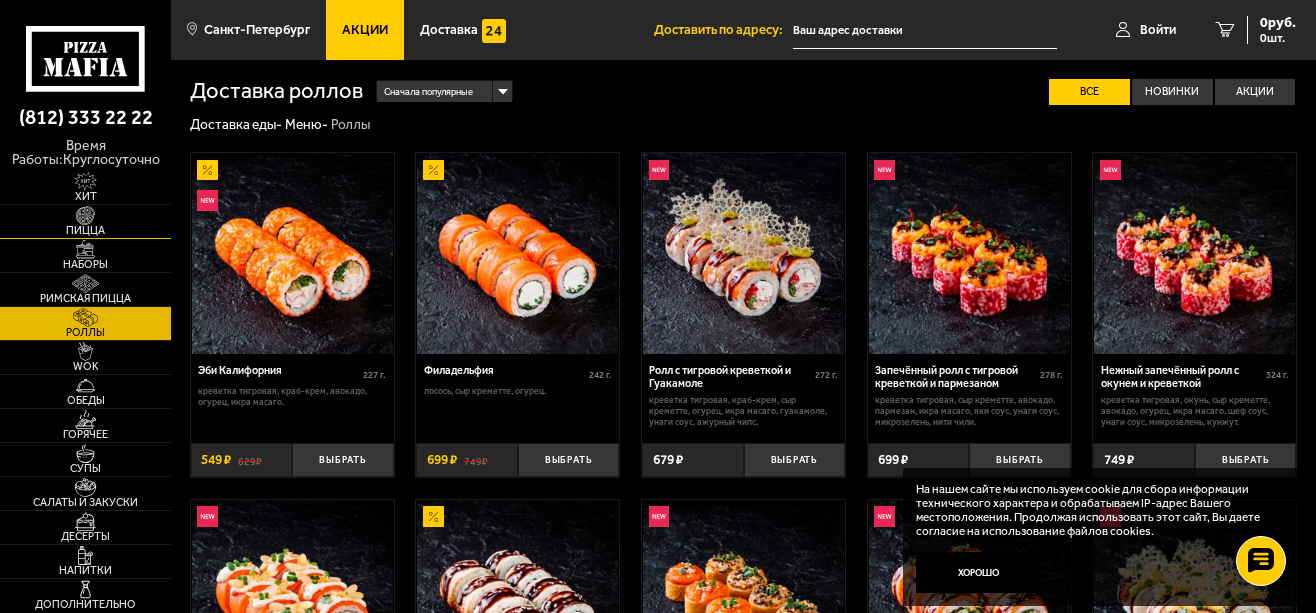 click at bounding box center [85, 215] 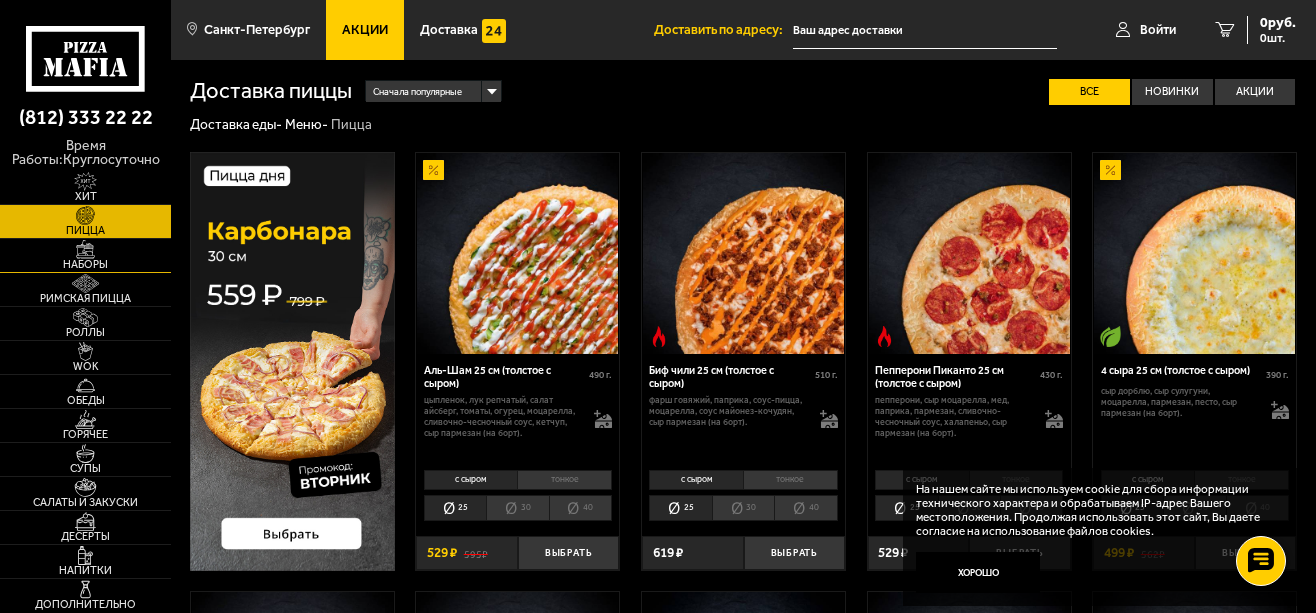 click on "Наборы" at bounding box center [85, 264] 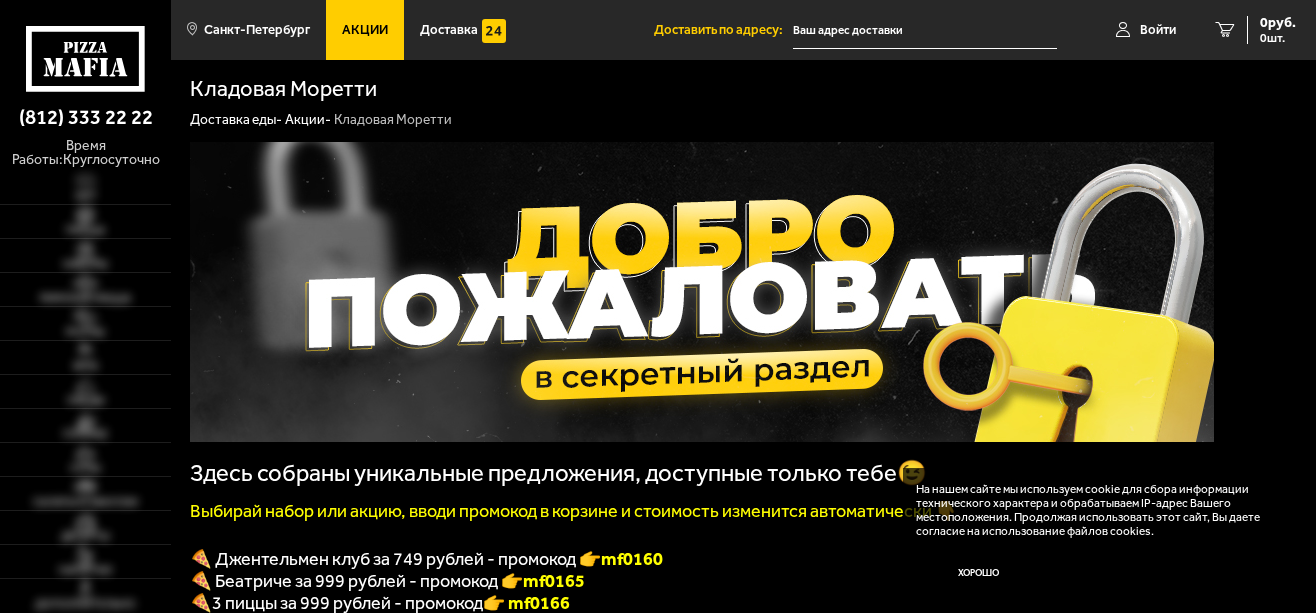 scroll, scrollTop: 0, scrollLeft: 0, axis: both 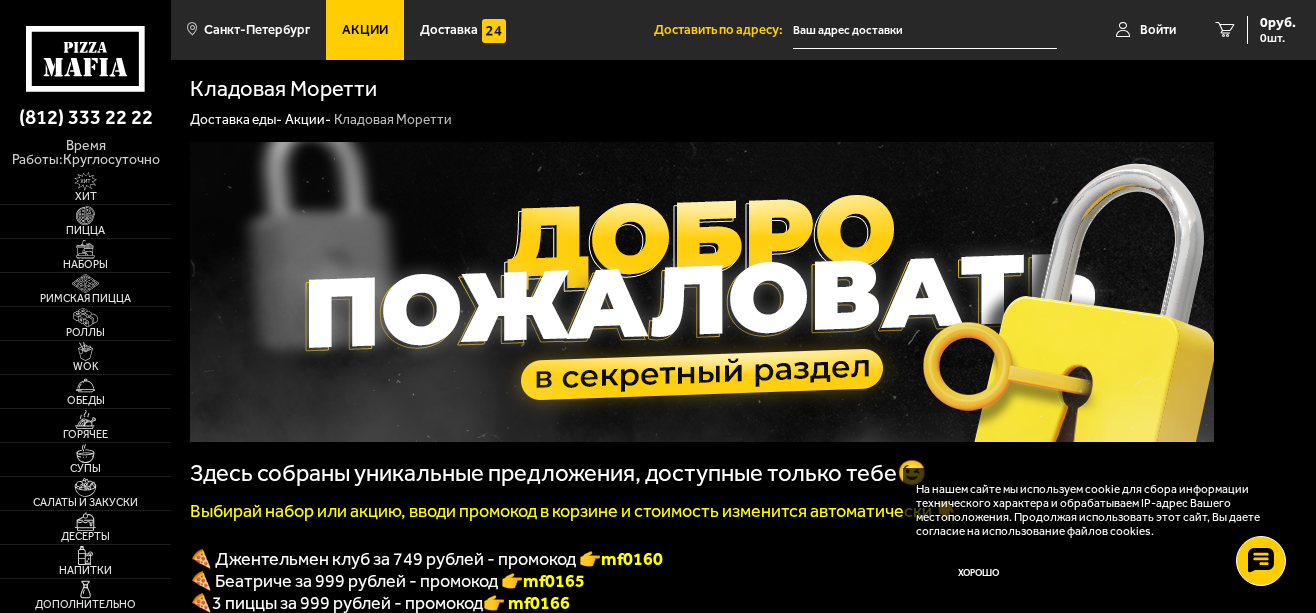 click at bounding box center [702, 292] 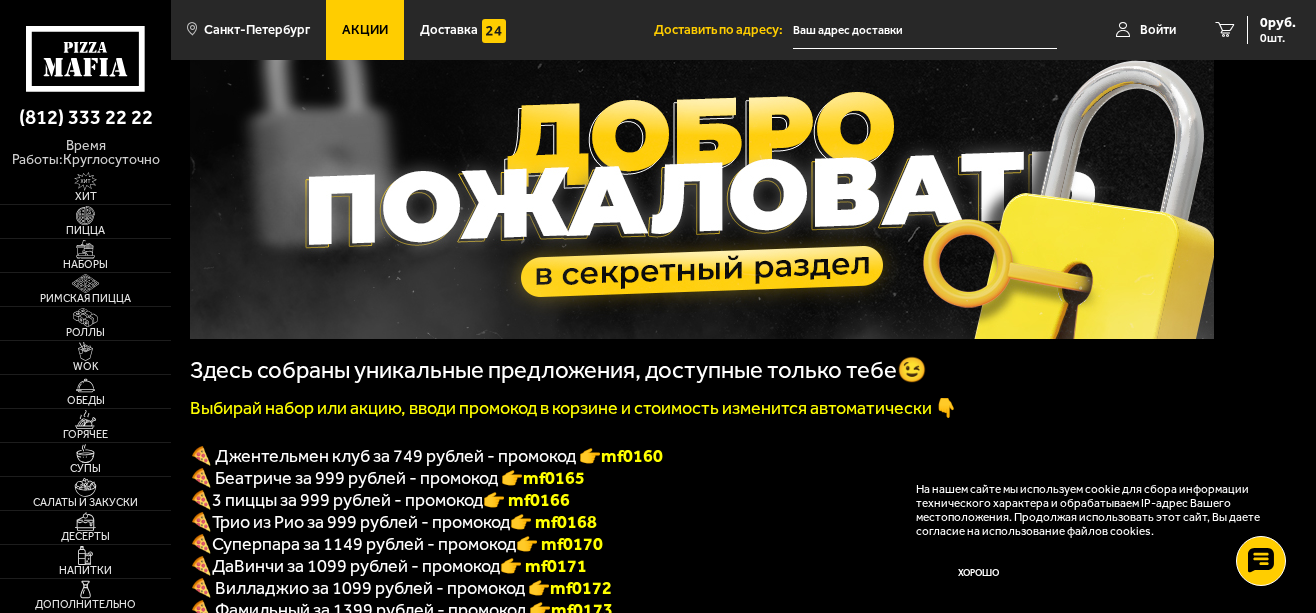 scroll, scrollTop: 100, scrollLeft: 0, axis: vertical 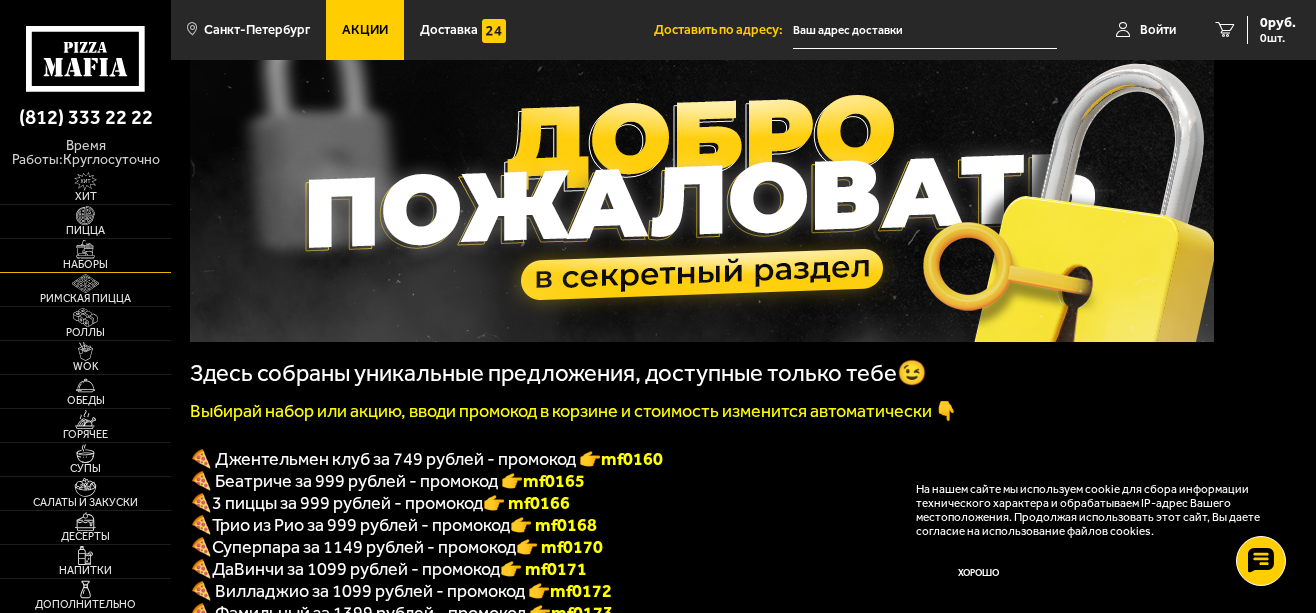 click at bounding box center (85, 249) 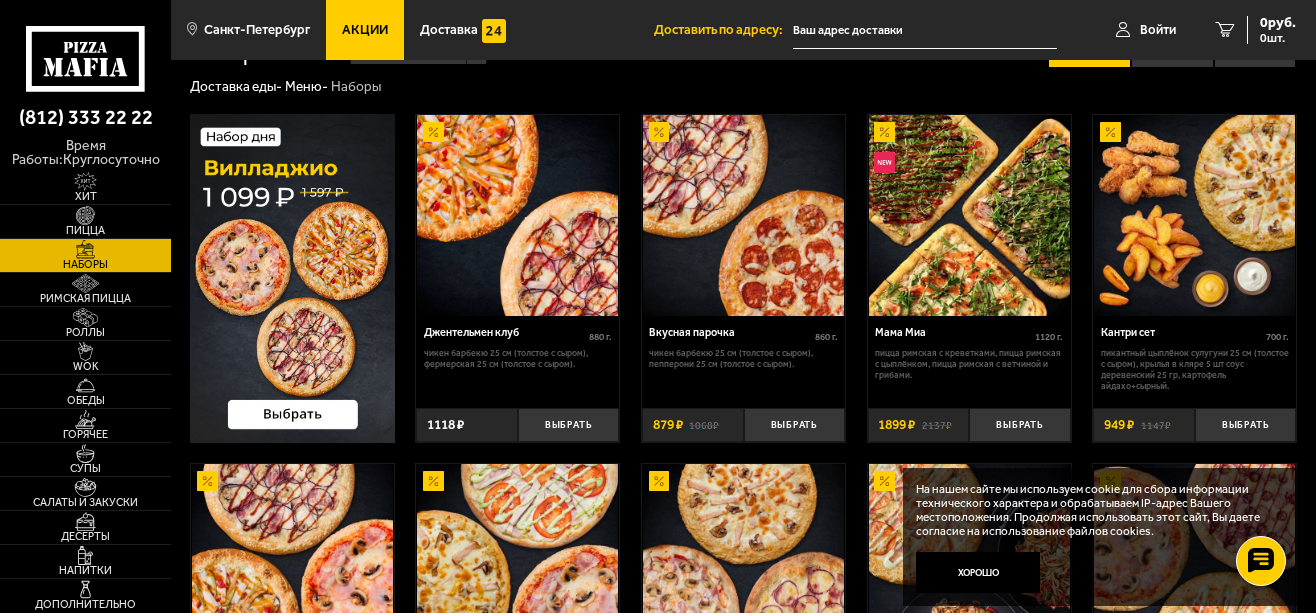 scroll, scrollTop: 0, scrollLeft: 0, axis: both 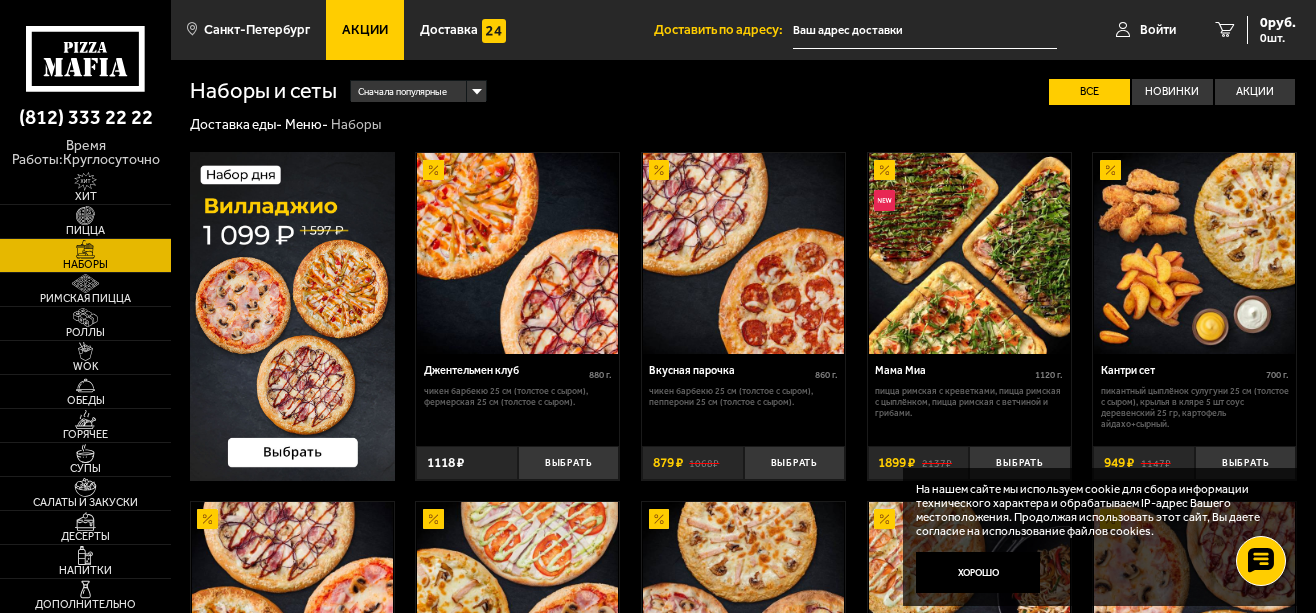 click at bounding box center [85, 249] 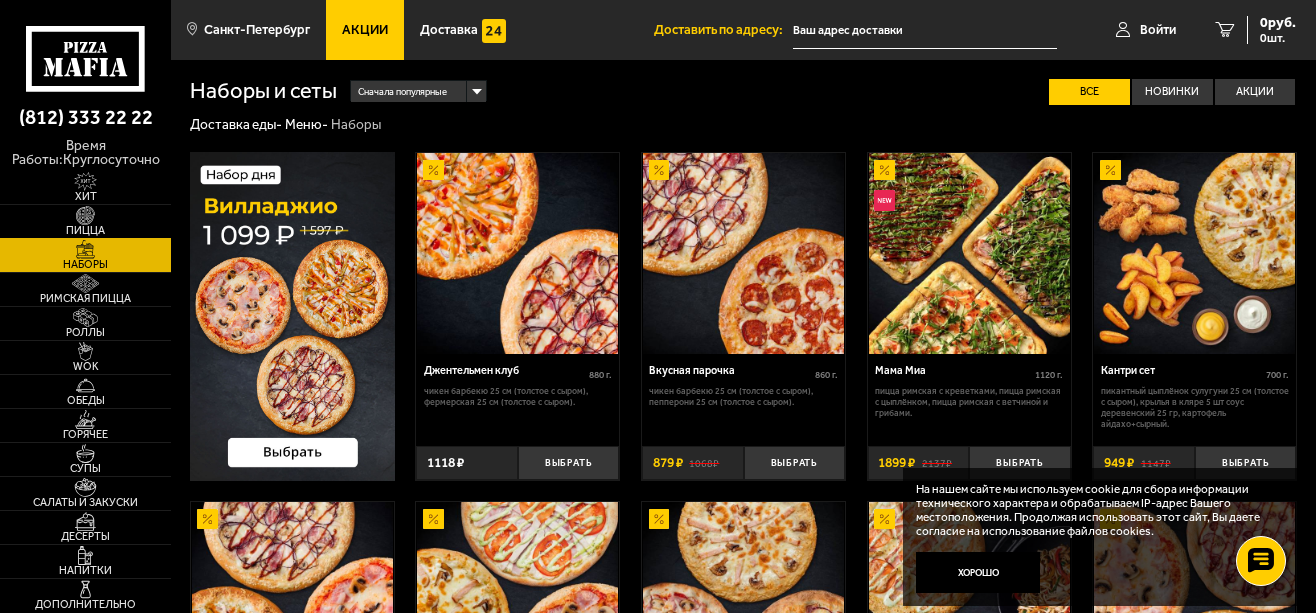 click on "Пицца" at bounding box center (85, 230) 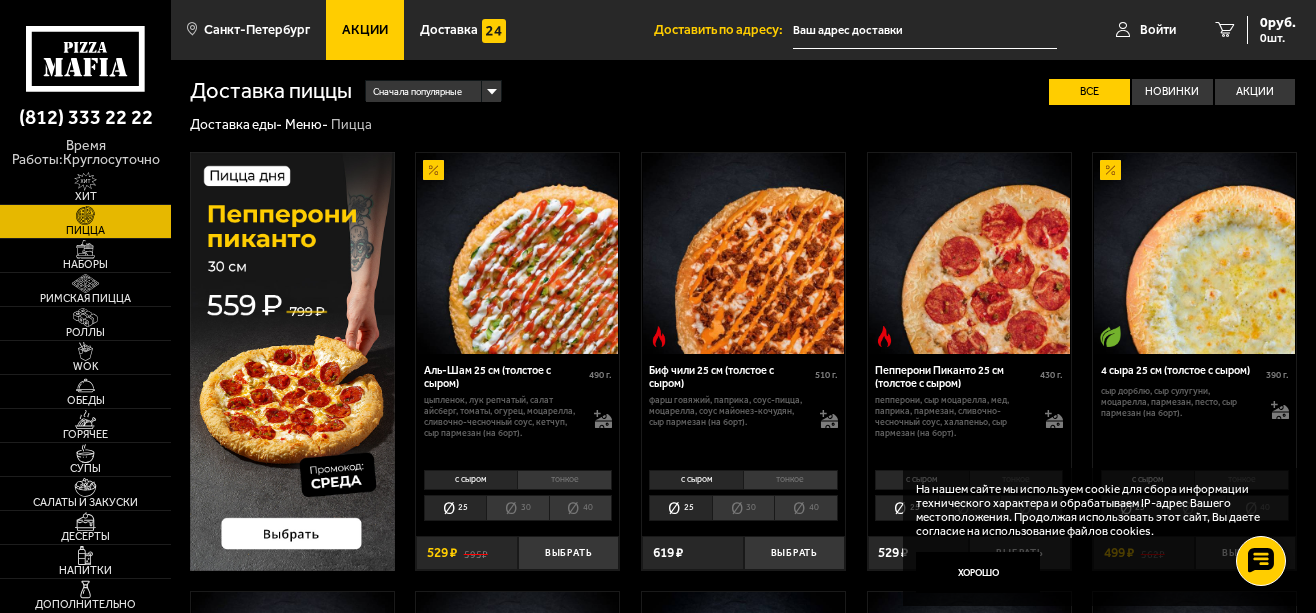 click on "Пицца" at bounding box center (85, 221) 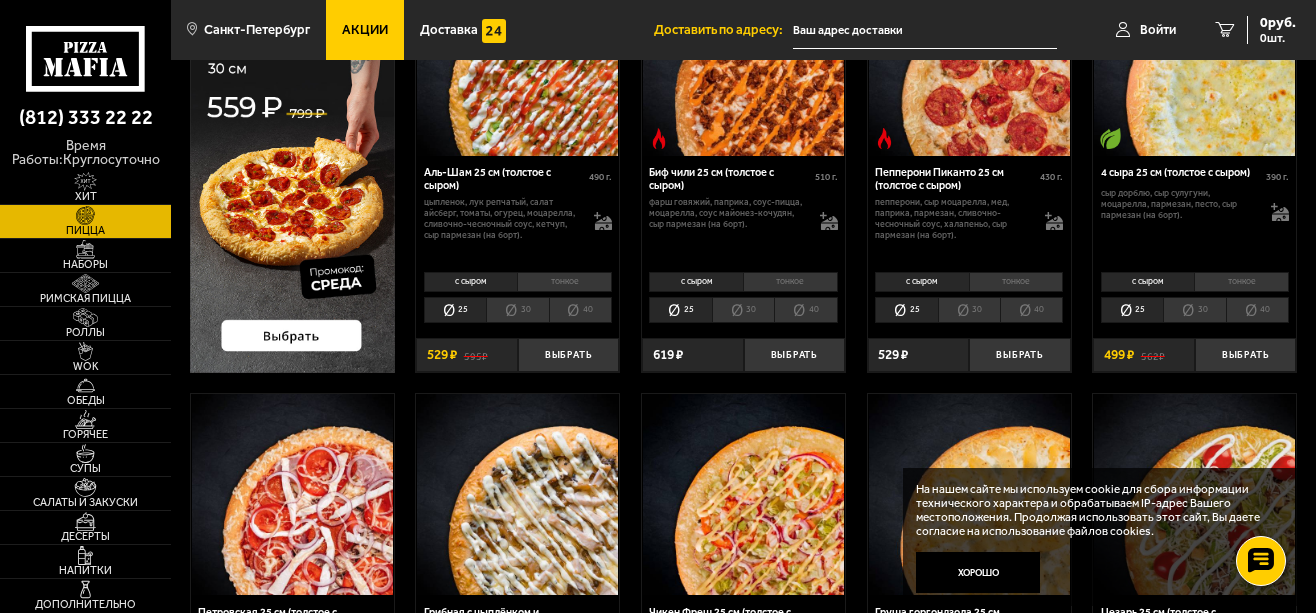 scroll, scrollTop: 500, scrollLeft: 0, axis: vertical 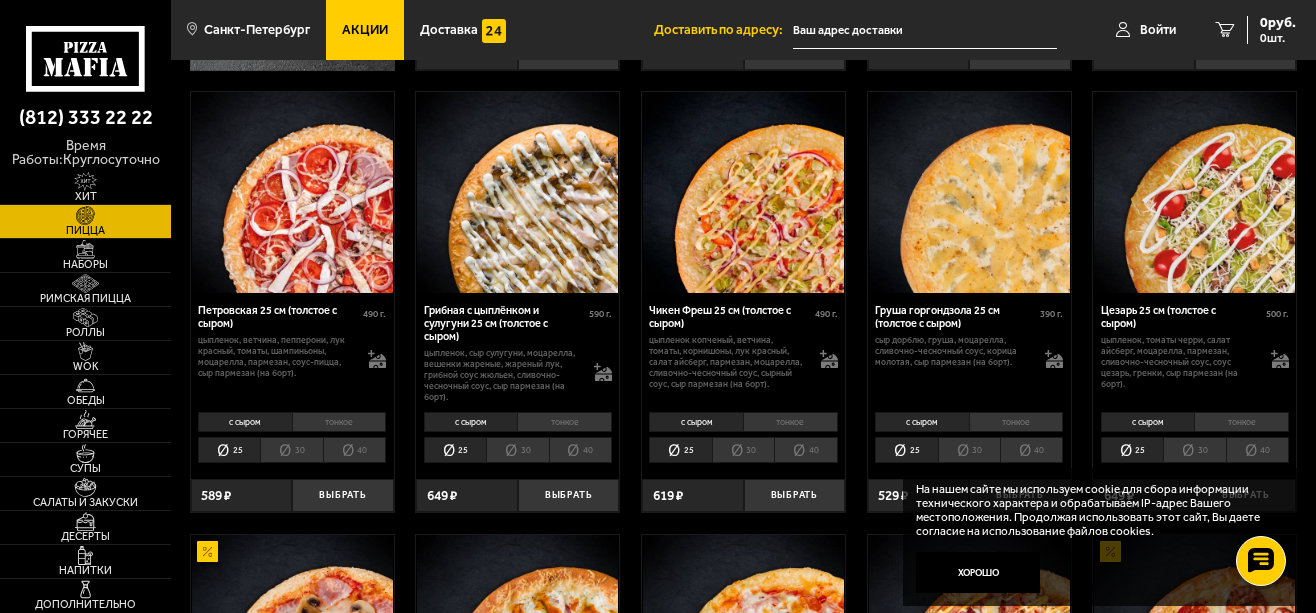 click on "Акции" at bounding box center [365, 30] 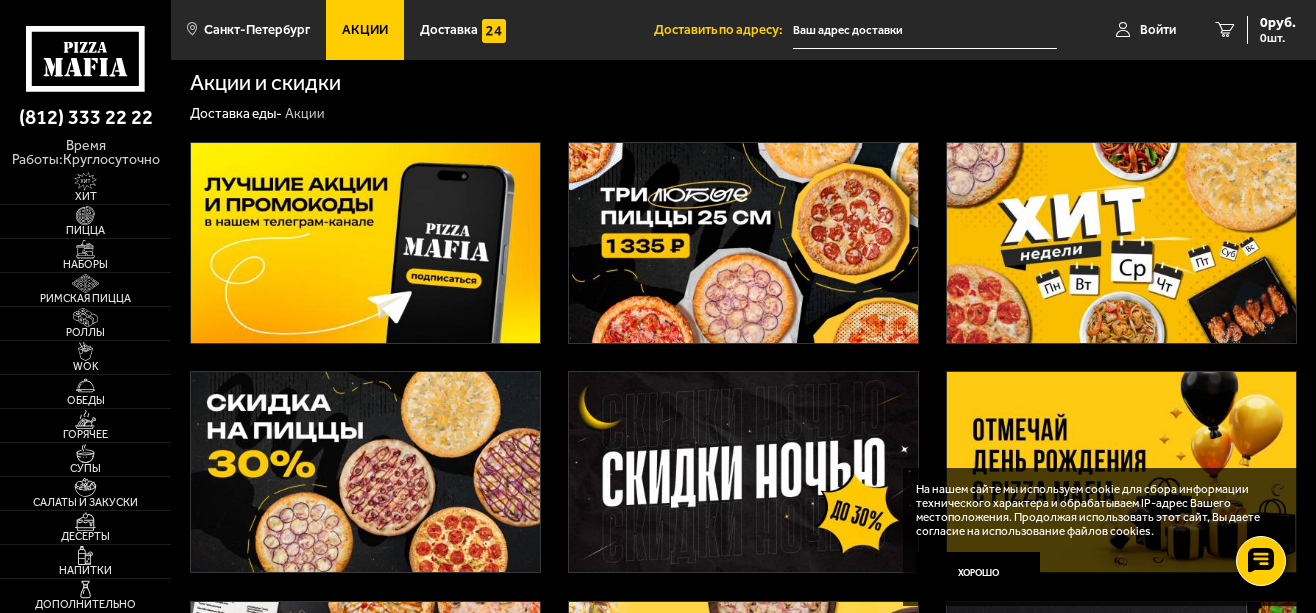 scroll, scrollTop: 0, scrollLeft: 0, axis: both 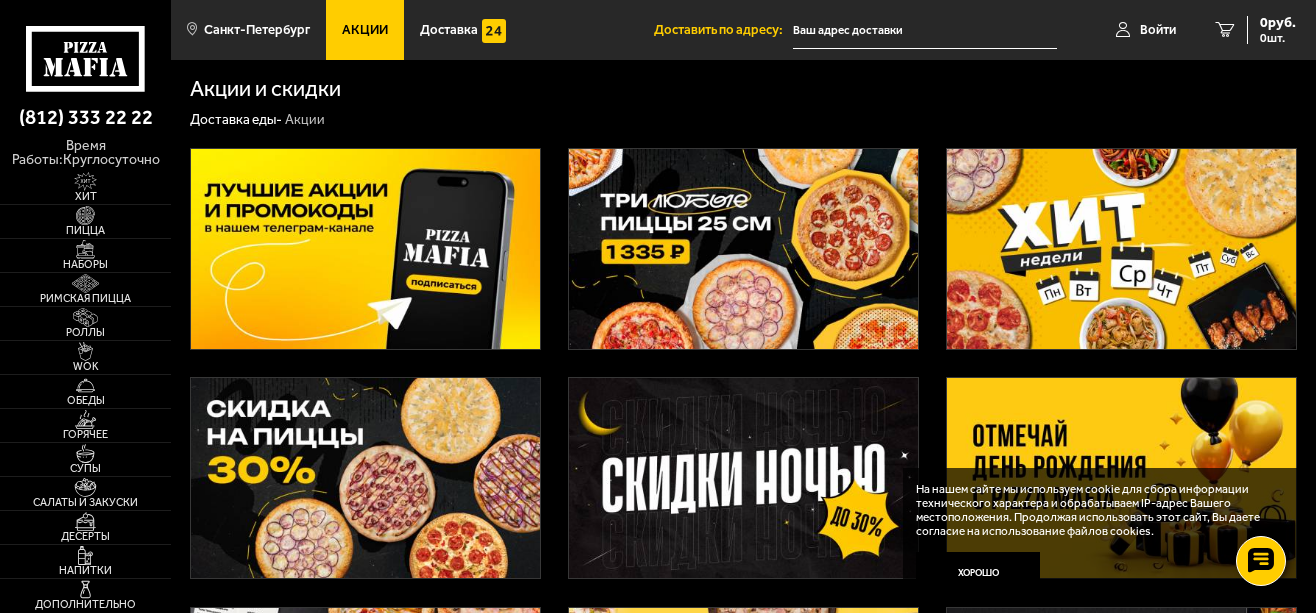 click on "Акции" at bounding box center (365, 29) 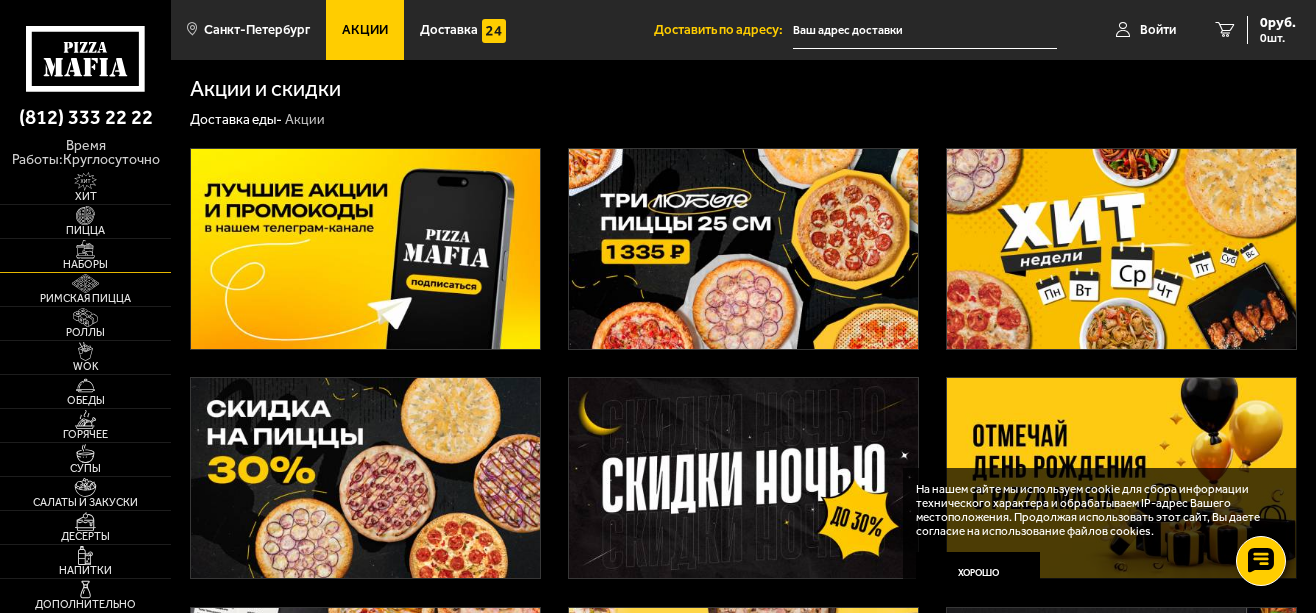 click at bounding box center (85, 249) 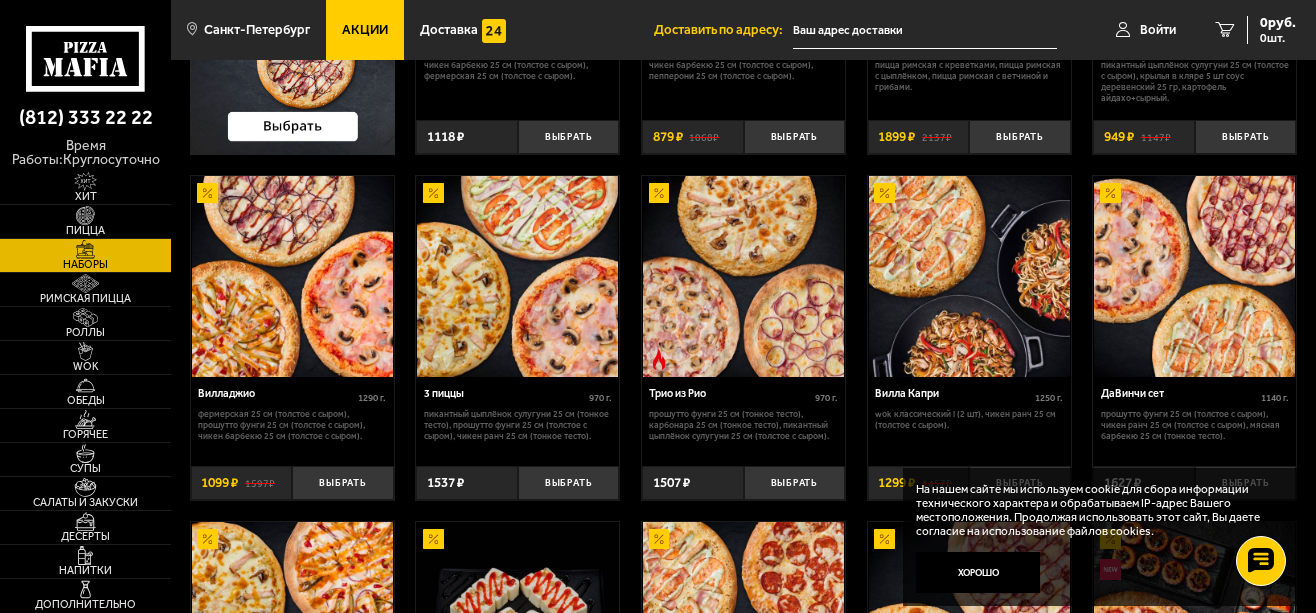 scroll, scrollTop: 200, scrollLeft: 0, axis: vertical 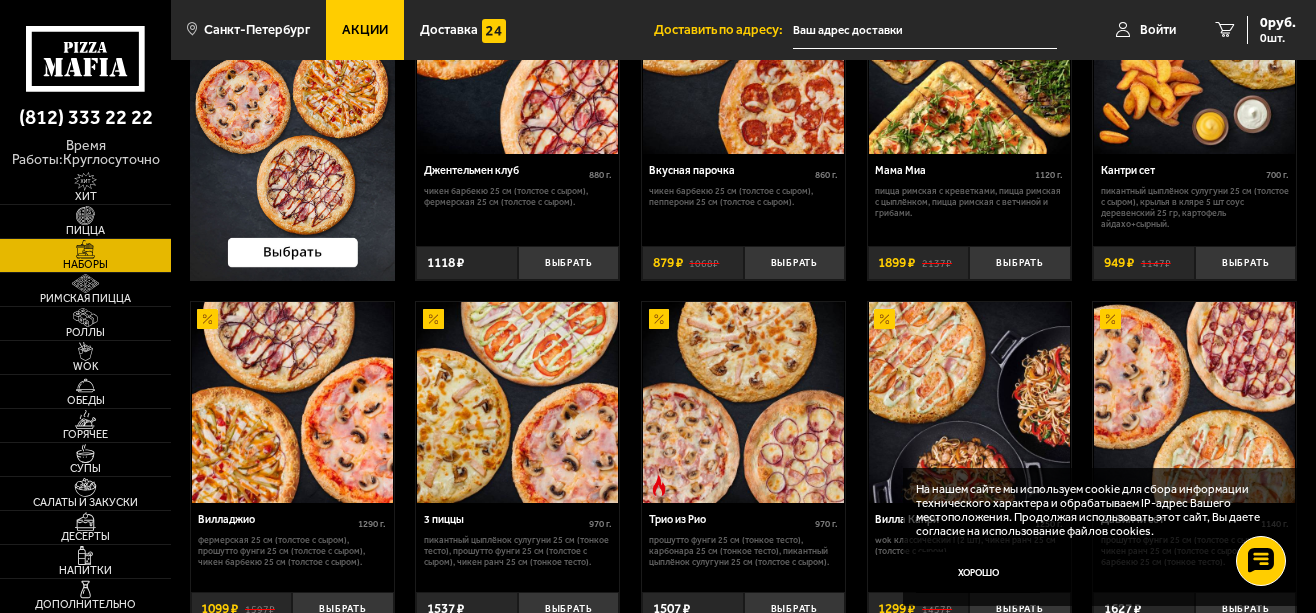 click on "Акции" at bounding box center (365, 29) 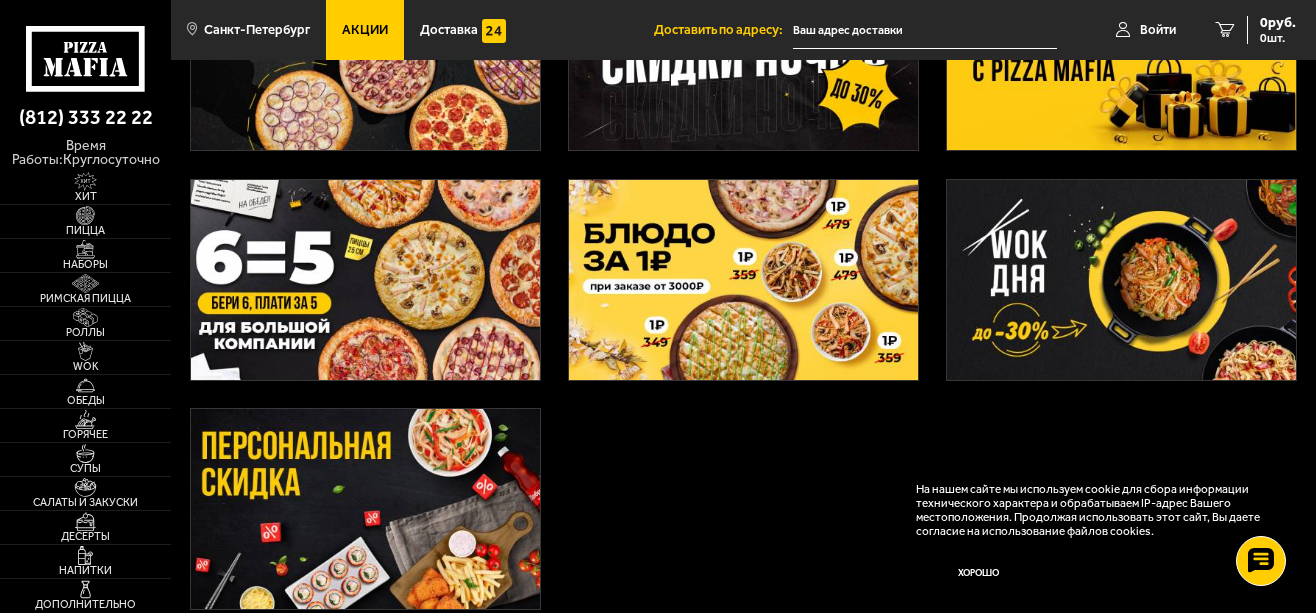scroll, scrollTop: 400, scrollLeft: 0, axis: vertical 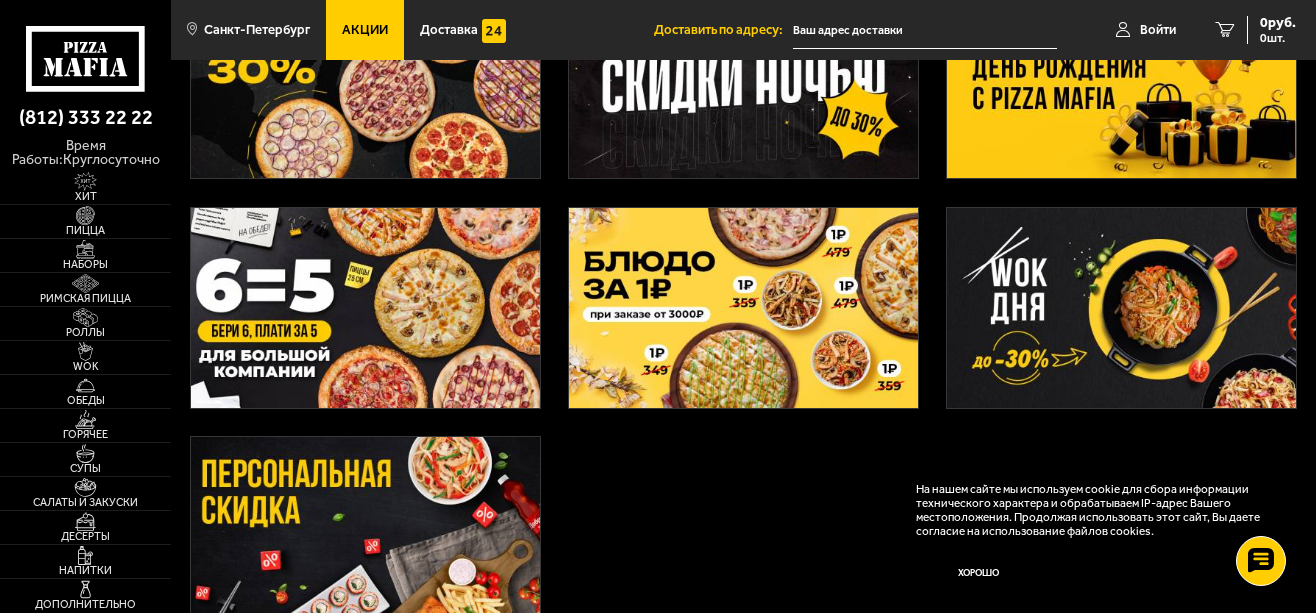 click at bounding box center [743, 308] 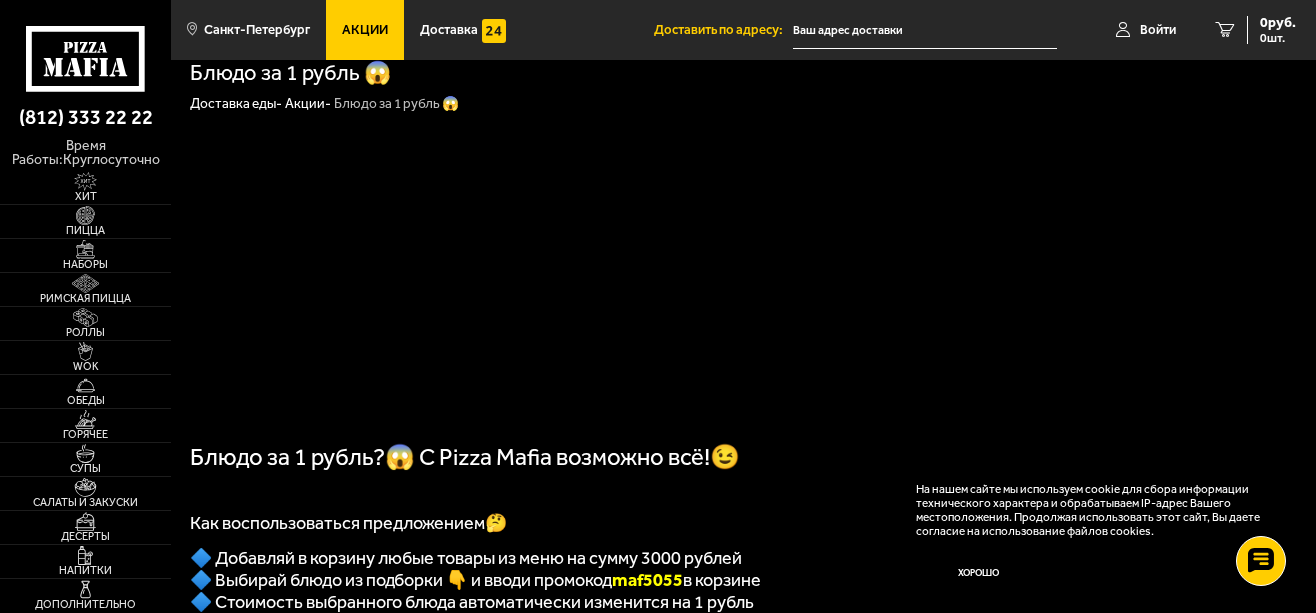 scroll, scrollTop: 0, scrollLeft: 0, axis: both 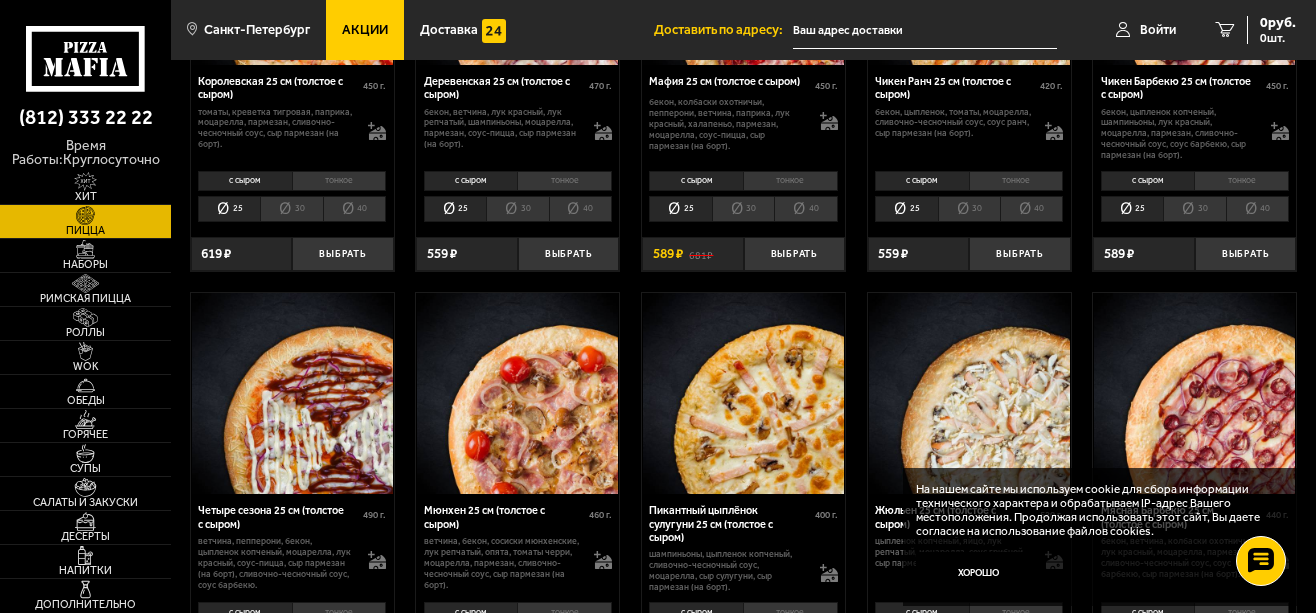 click on "Пицца" at bounding box center [85, 230] 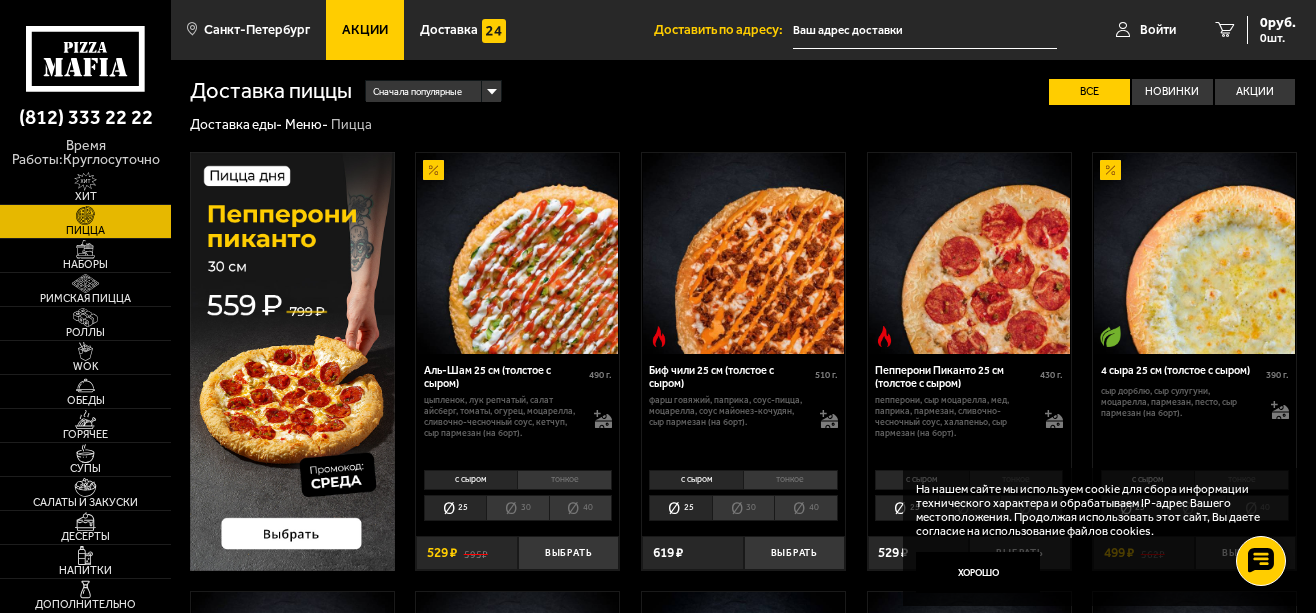 click at bounding box center (292, 361) 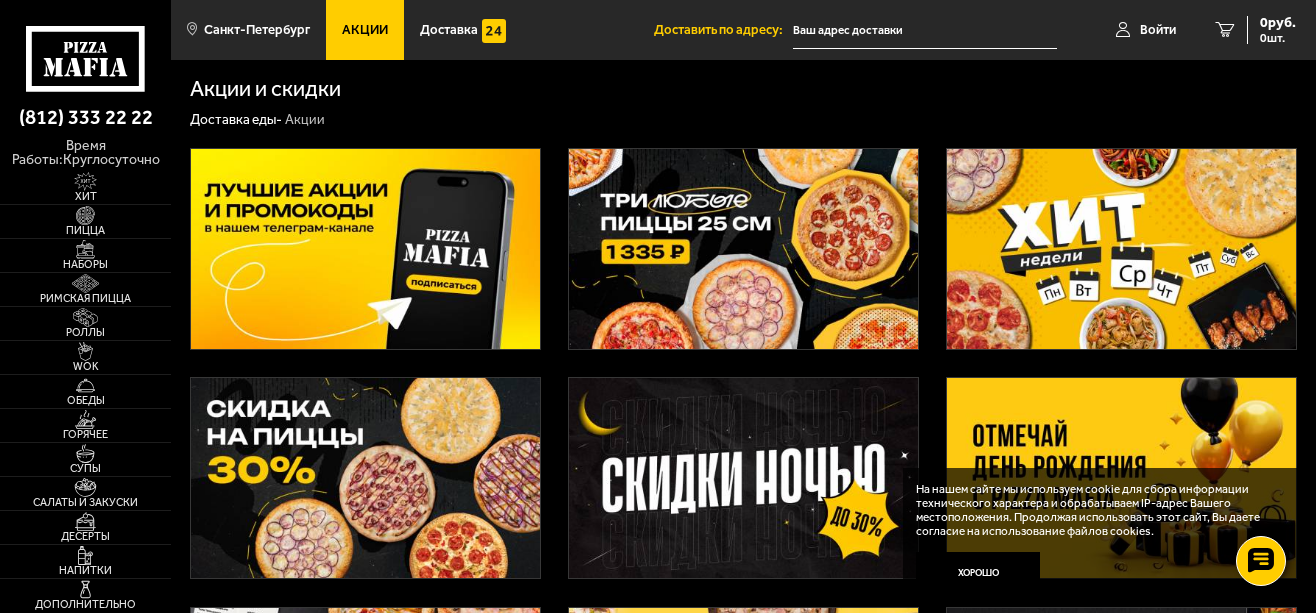 click at bounding box center (743, 478) 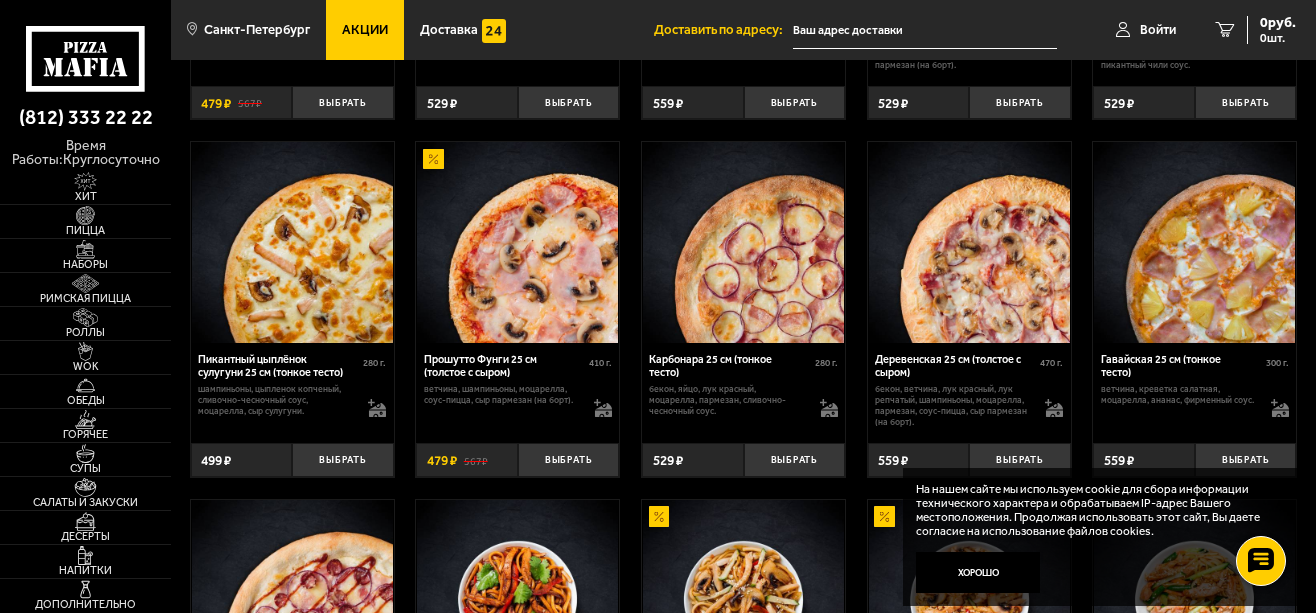 scroll, scrollTop: 900, scrollLeft: 0, axis: vertical 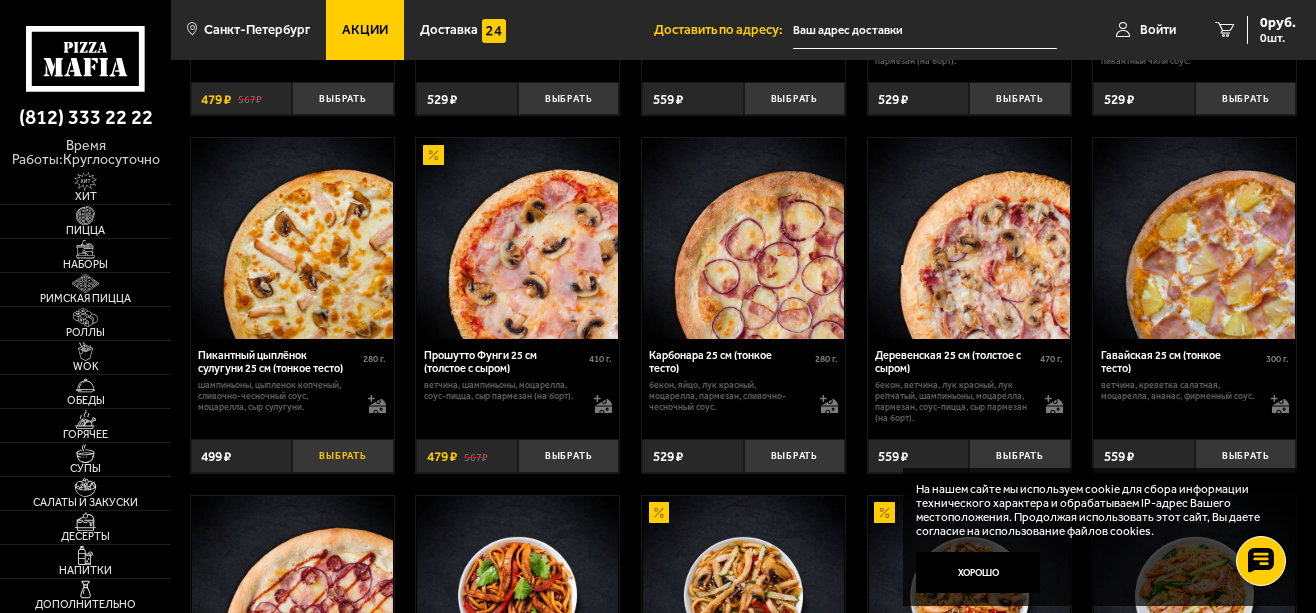 click on "Выбрать" at bounding box center (343, 456) 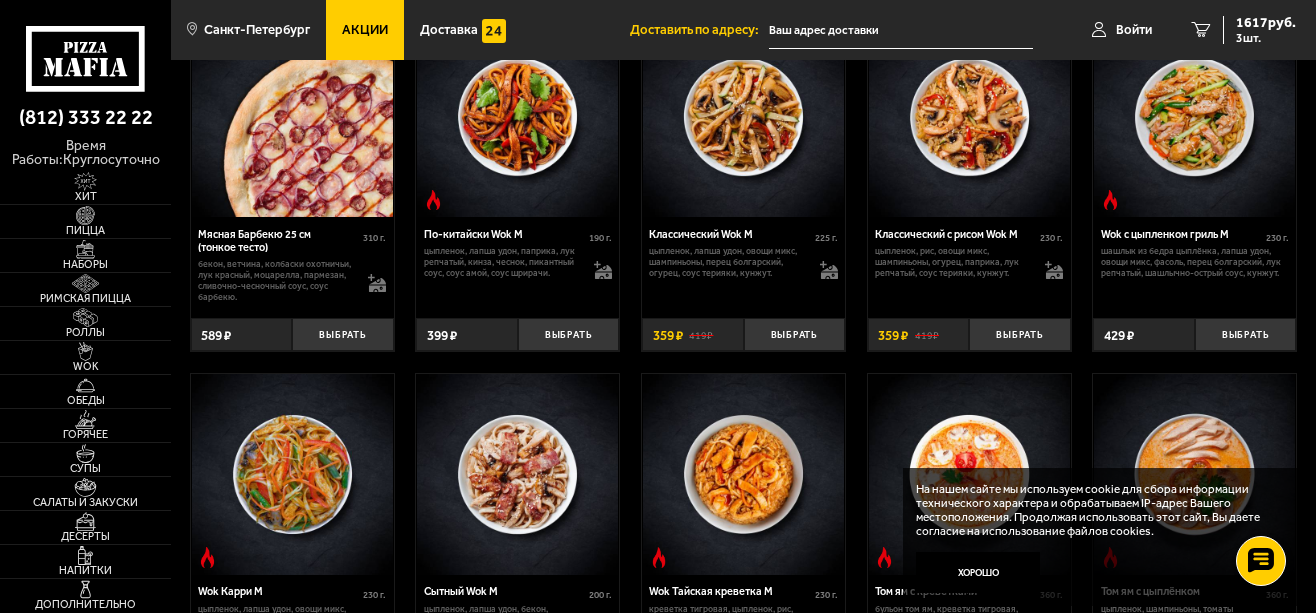 scroll, scrollTop: 1400, scrollLeft: 0, axis: vertical 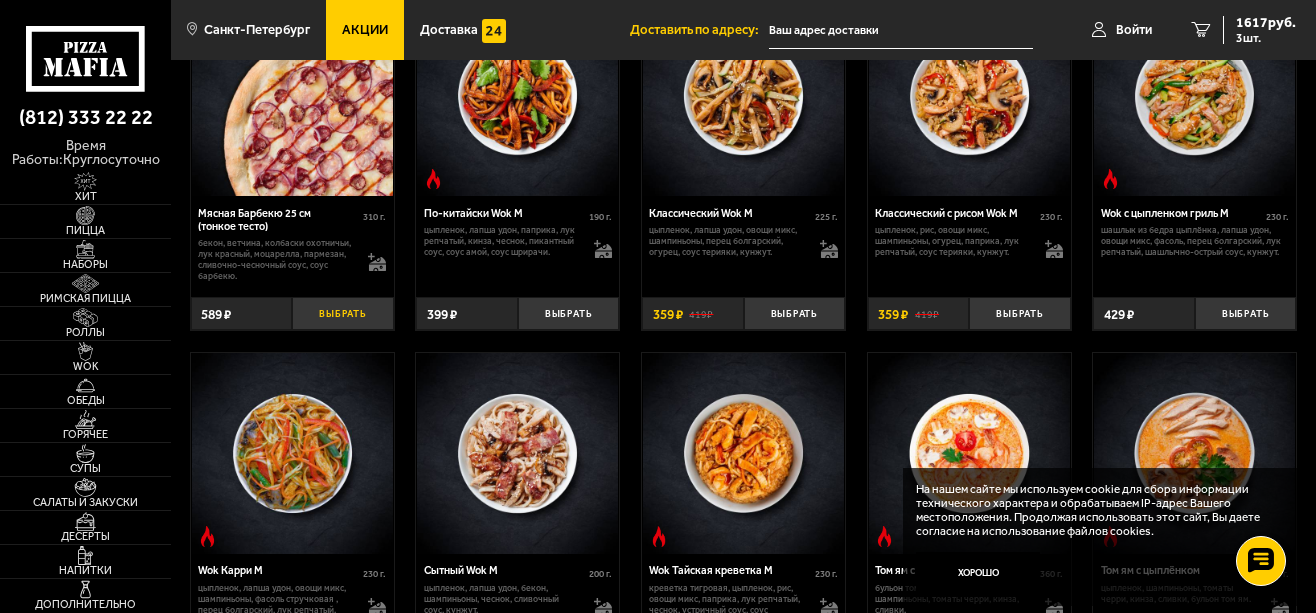 click on "Выбрать" at bounding box center [343, 314] 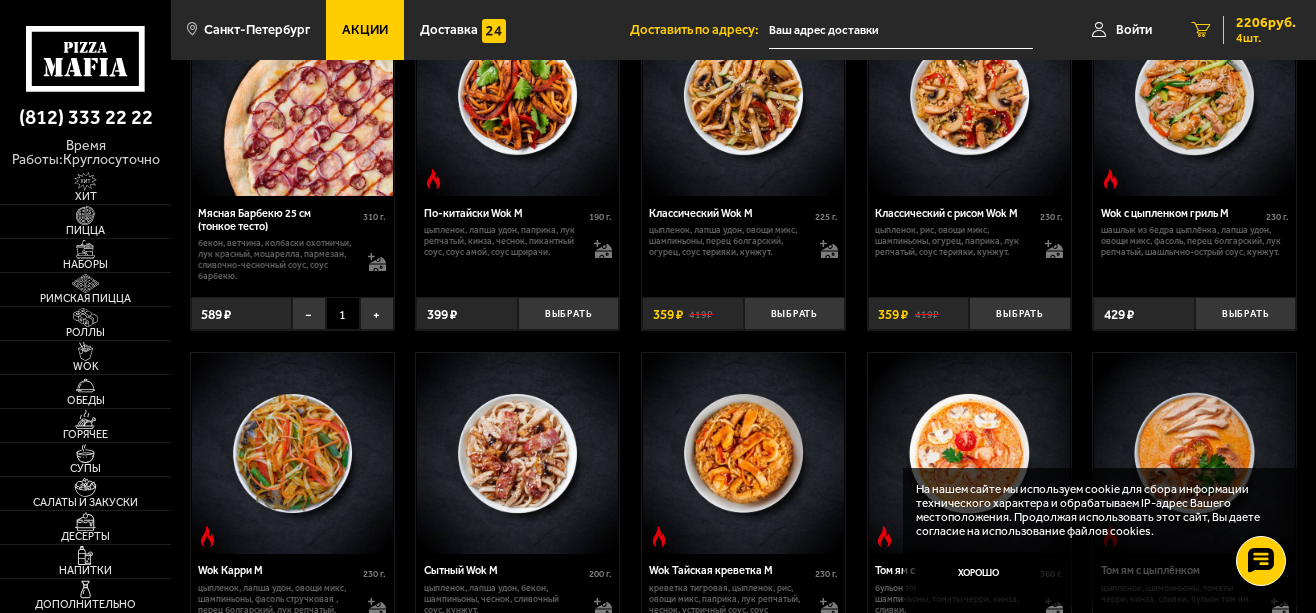 click on "2206  руб." at bounding box center (1266, 23) 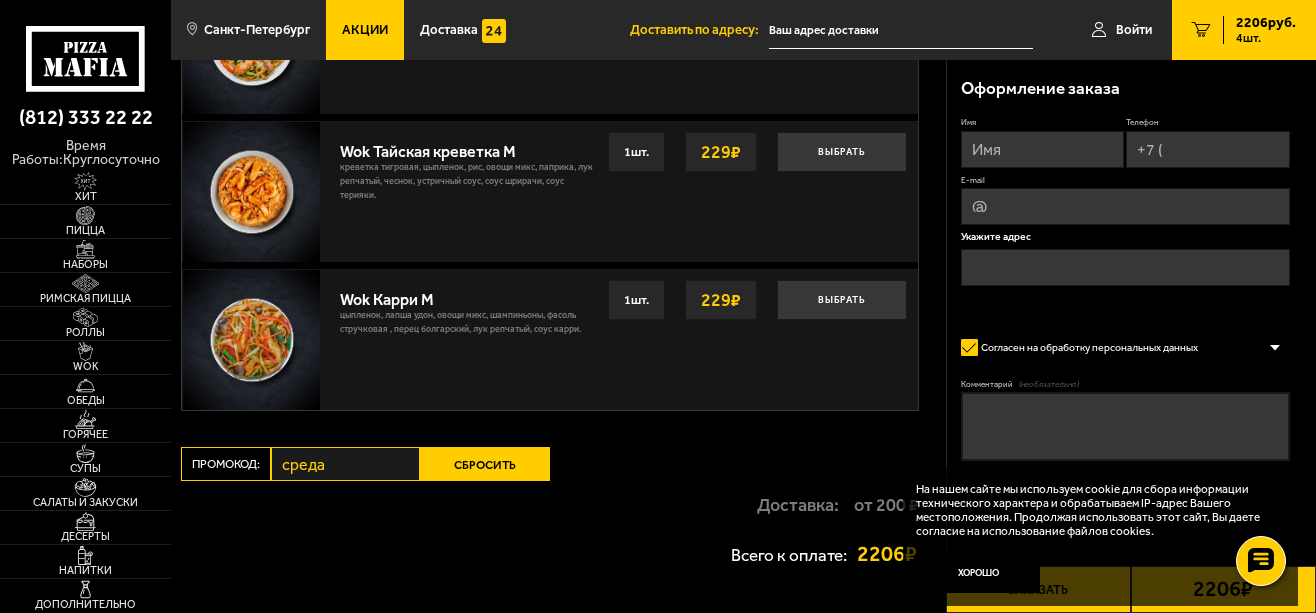 scroll, scrollTop: 1403, scrollLeft: 0, axis: vertical 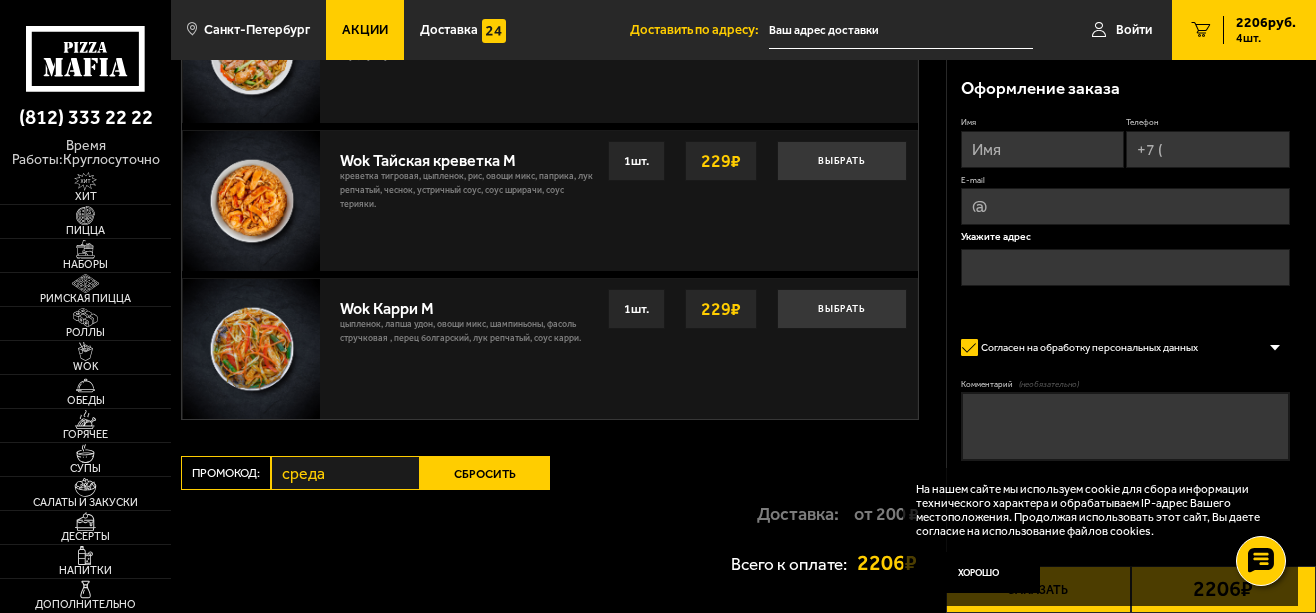 drag, startPoint x: 1314, startPoint y: 423, endPoint x: 1306, endPoint y: 302, distance: 121.264175 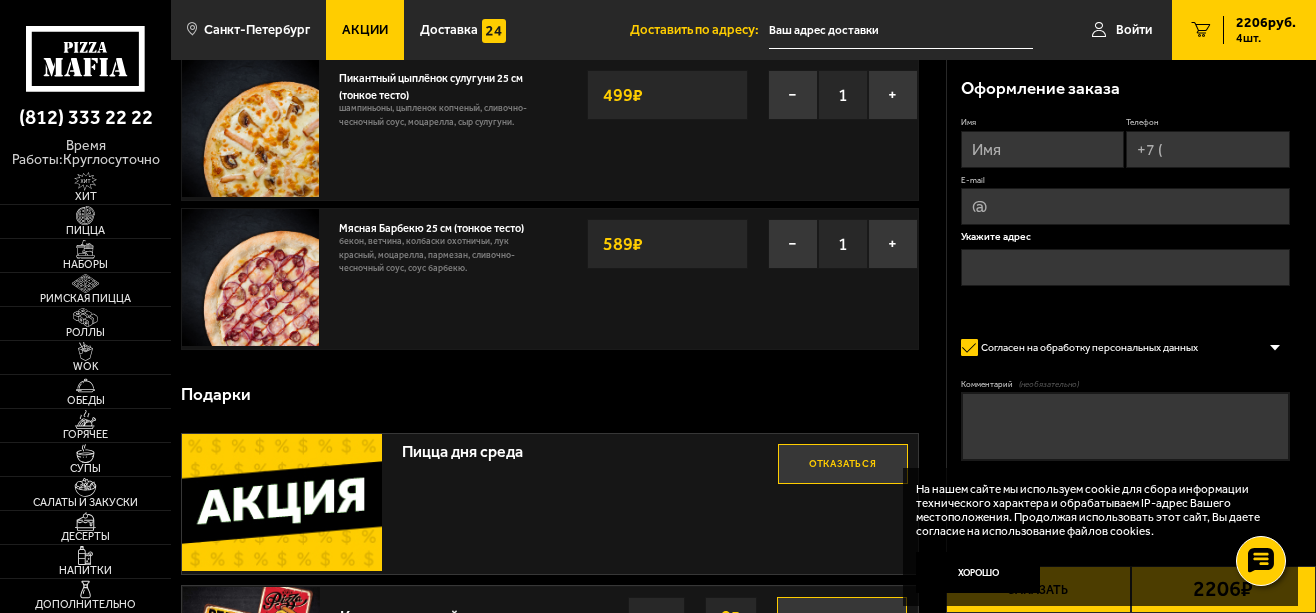 scroll, scrollTop: 100, scrollLeft: 0, axis: vertical 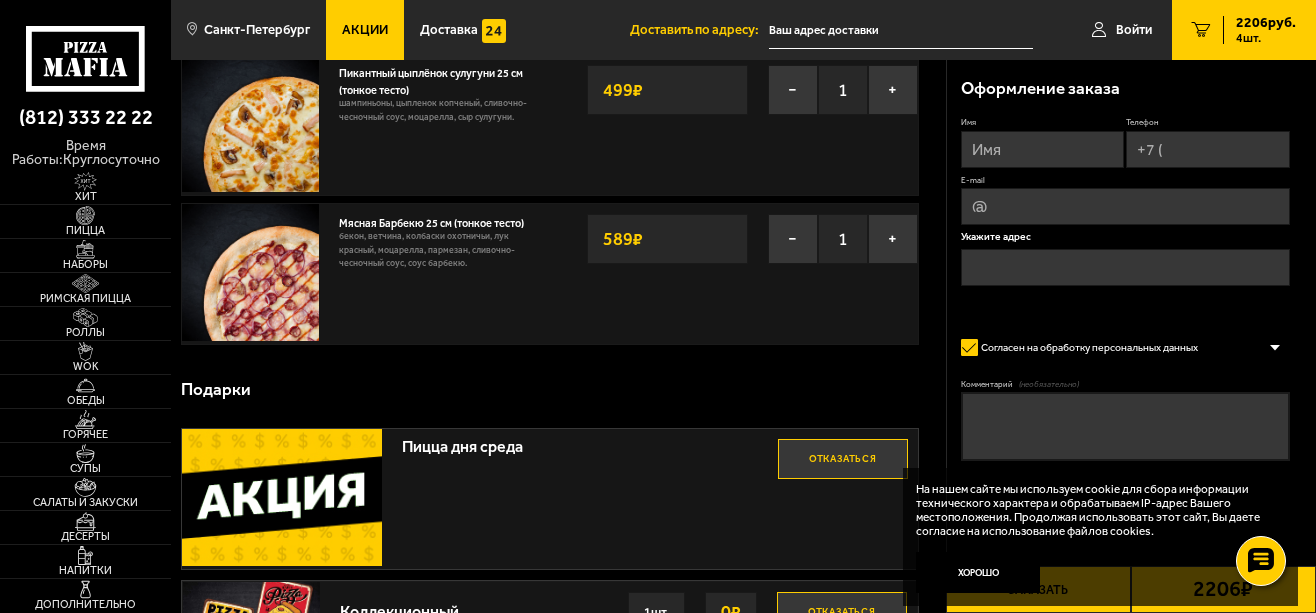 click on "Отказаться" at bounding box center (843, 459) 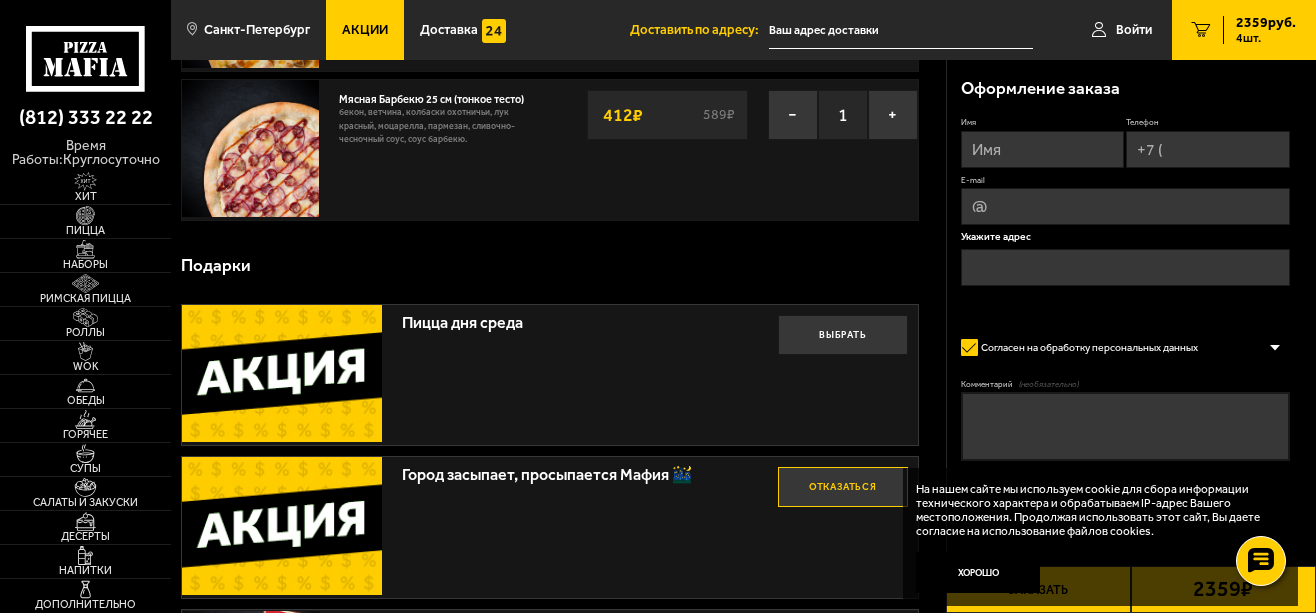 scroll, scrollTop: 300, scrollLeft: 0, axis: vertical 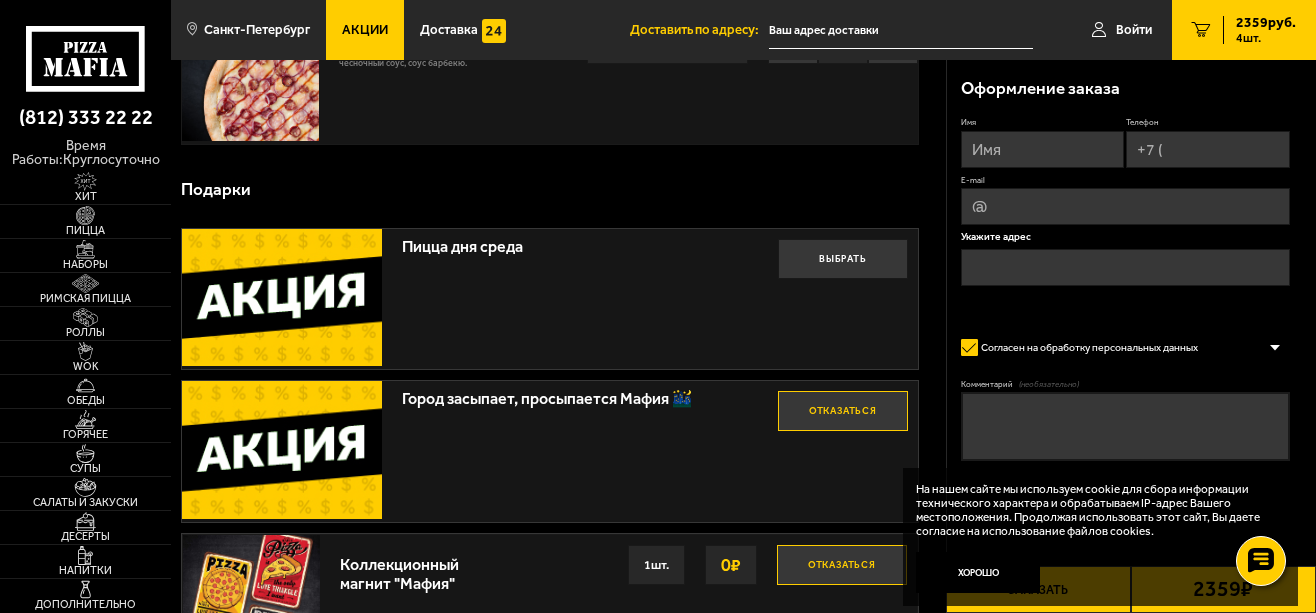click on "Отказаться" at bounding box center (843, 411) 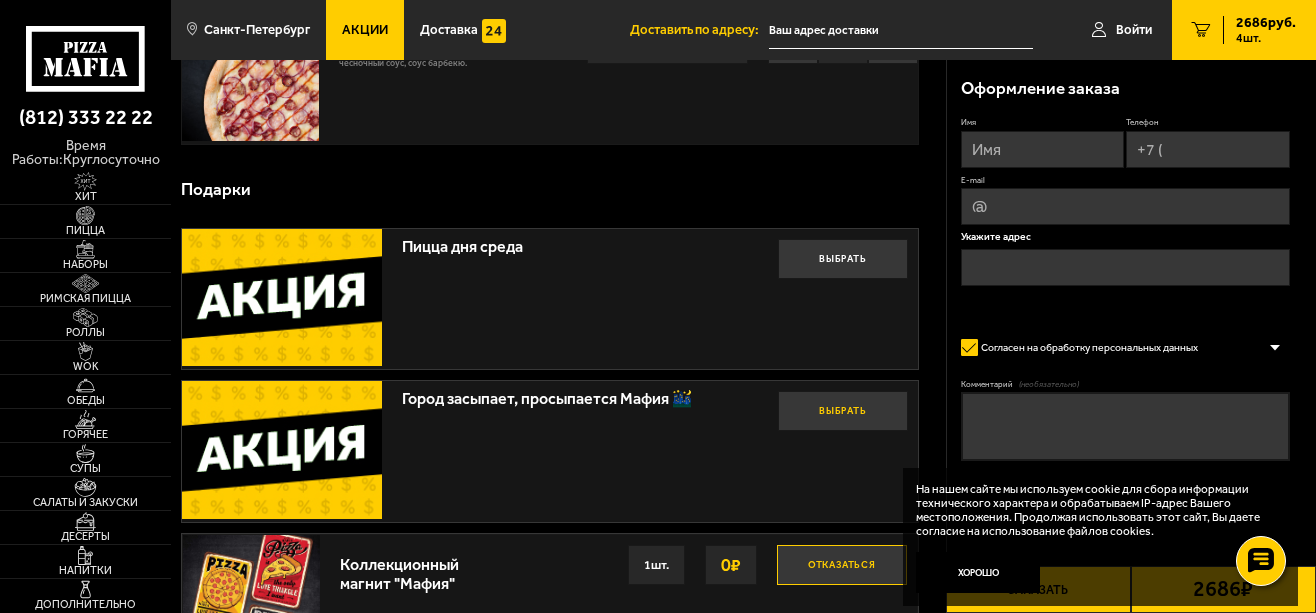 click on "Выбрать" at bounding box center (843, 411) 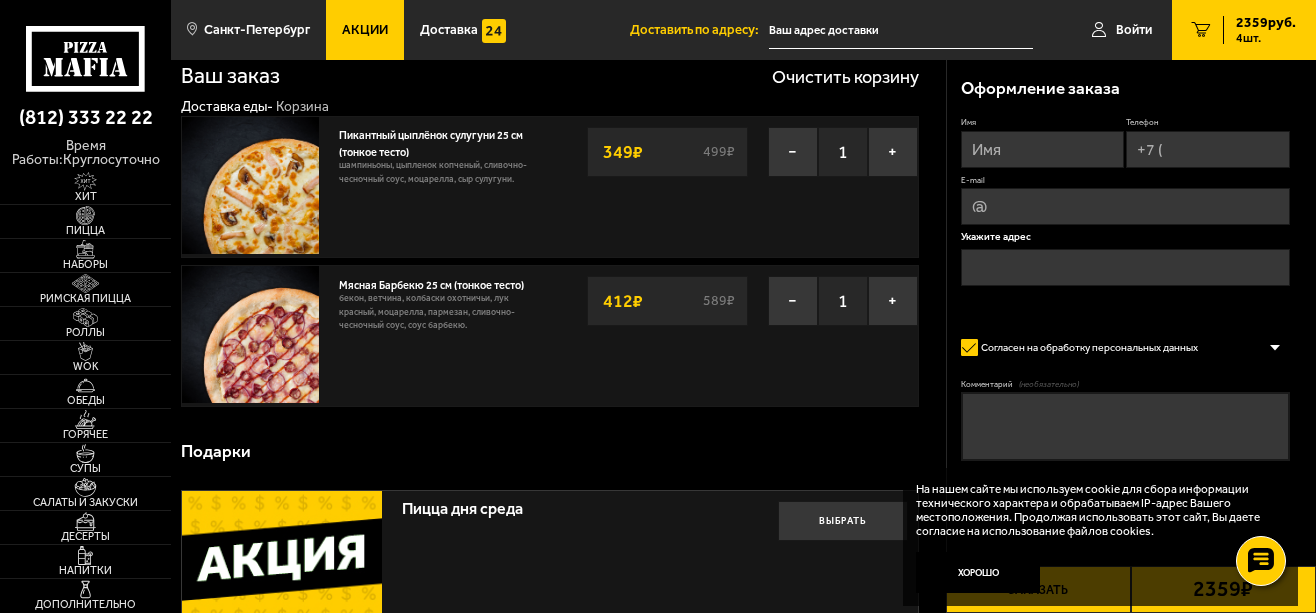 scroll, scrollTop: 0, scrollLeft: 0, axis: both 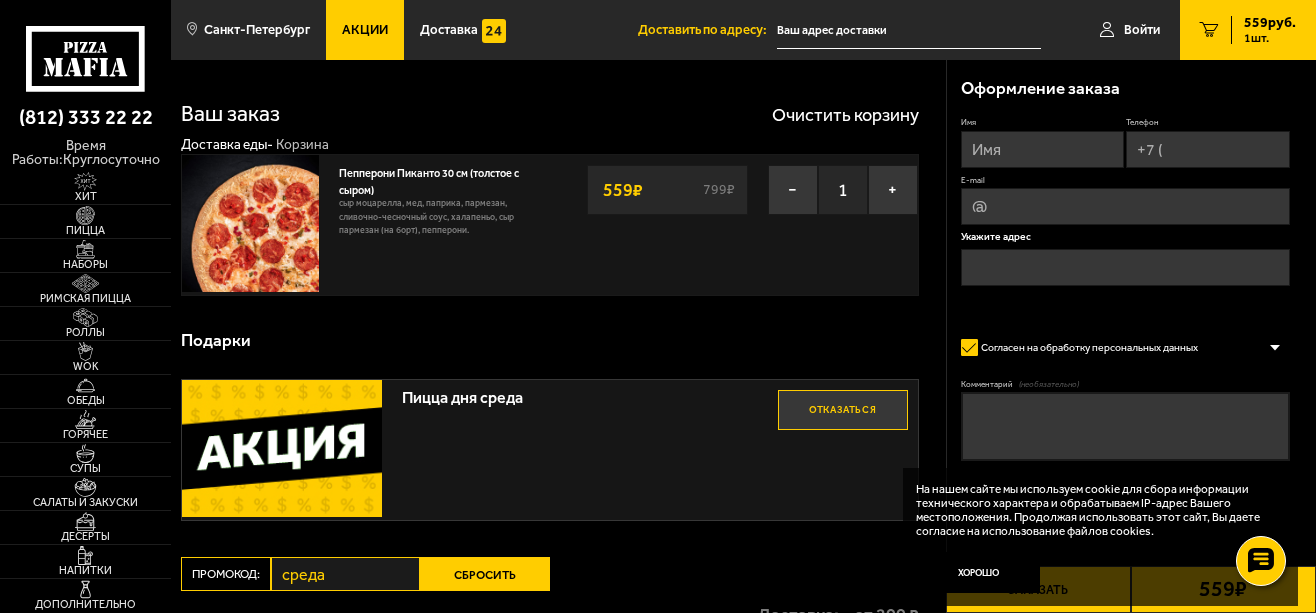 click at bounding box center (250, 223) 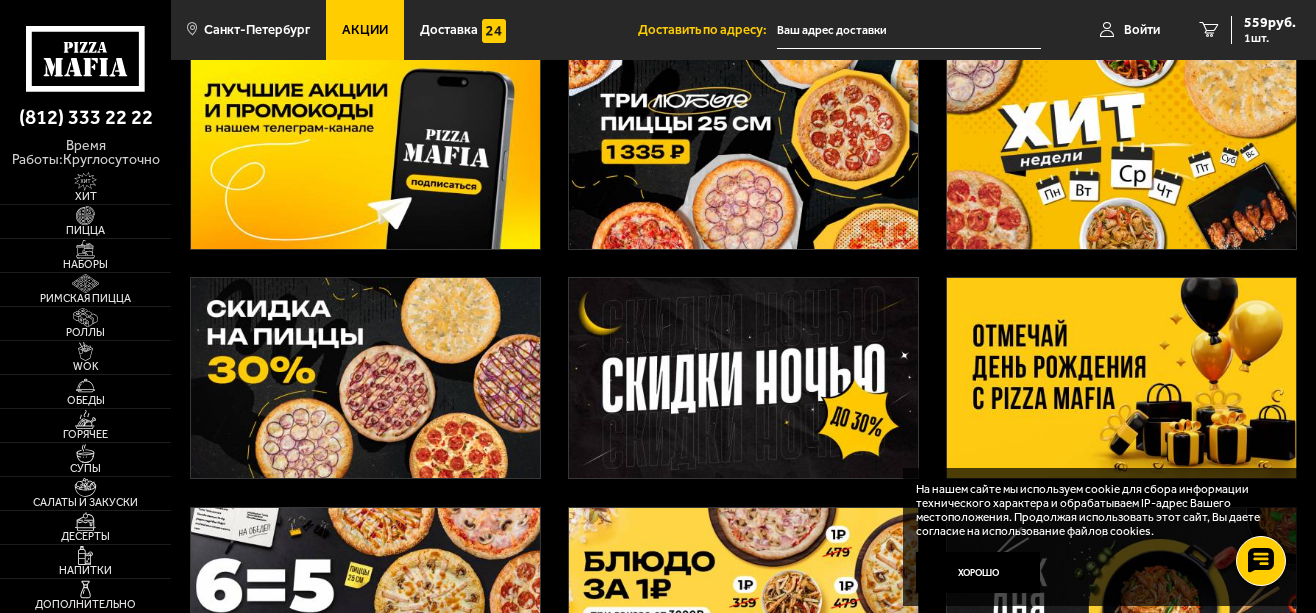click at bounding box center [743, 378] 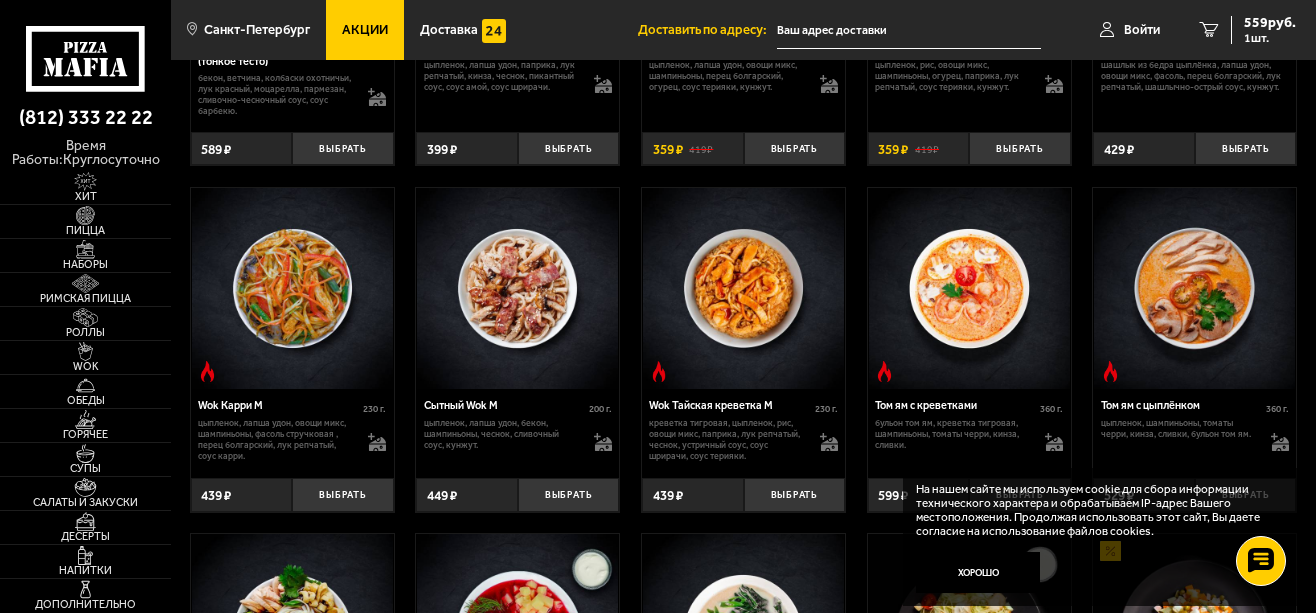 scroll, scrollTop: 1600, scrollLeft: 0, axis: vertical 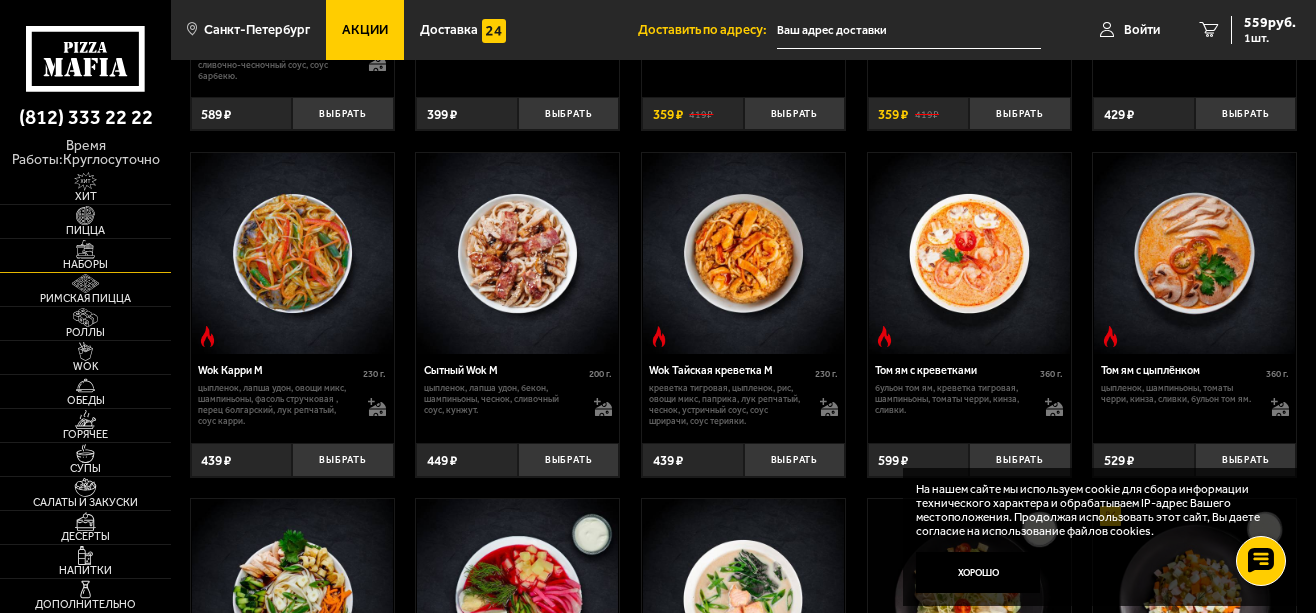 click at bounding box center [85, 249] 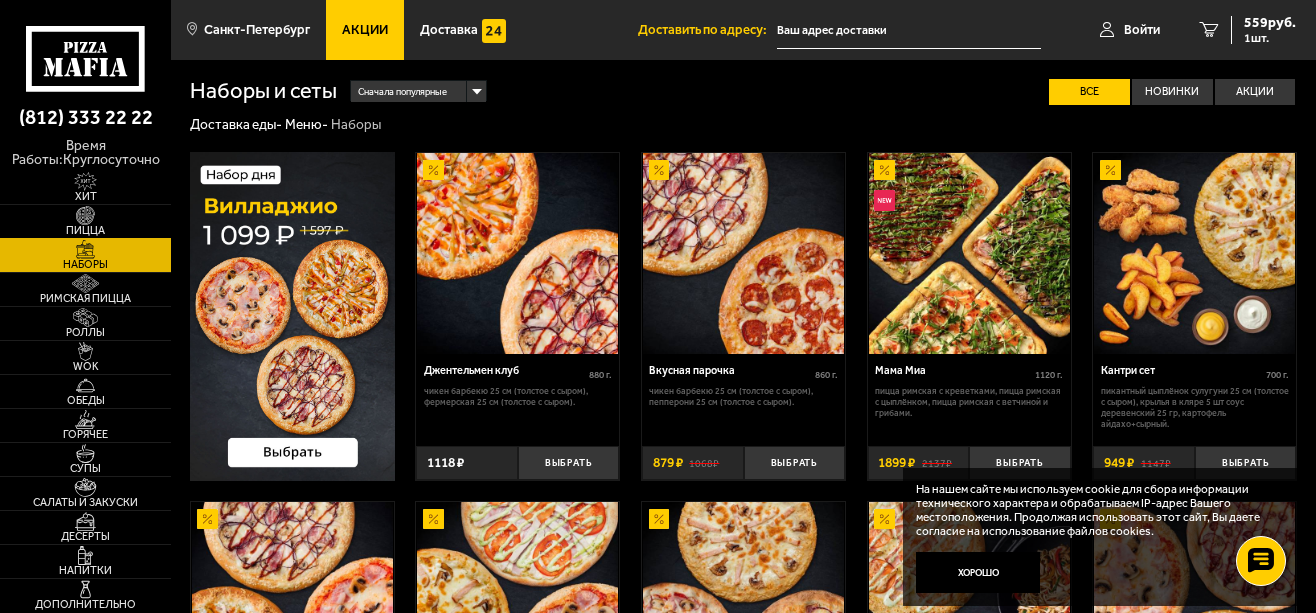 click at bounding box center (85, 215) 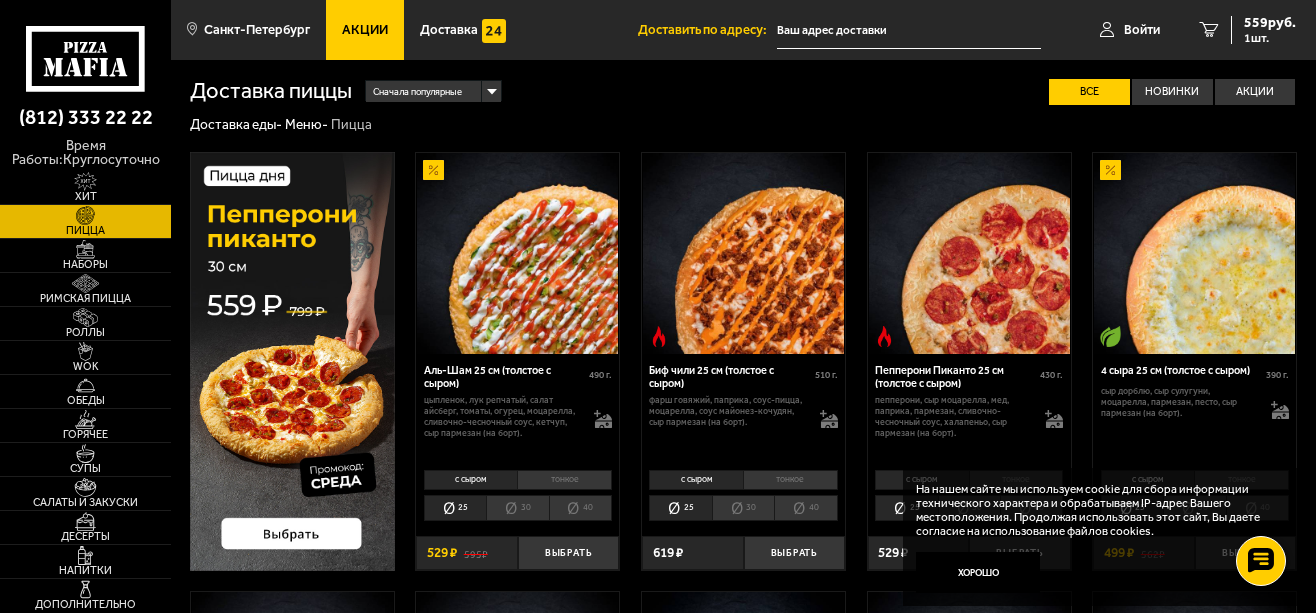 click at bounding box center (292, 361) 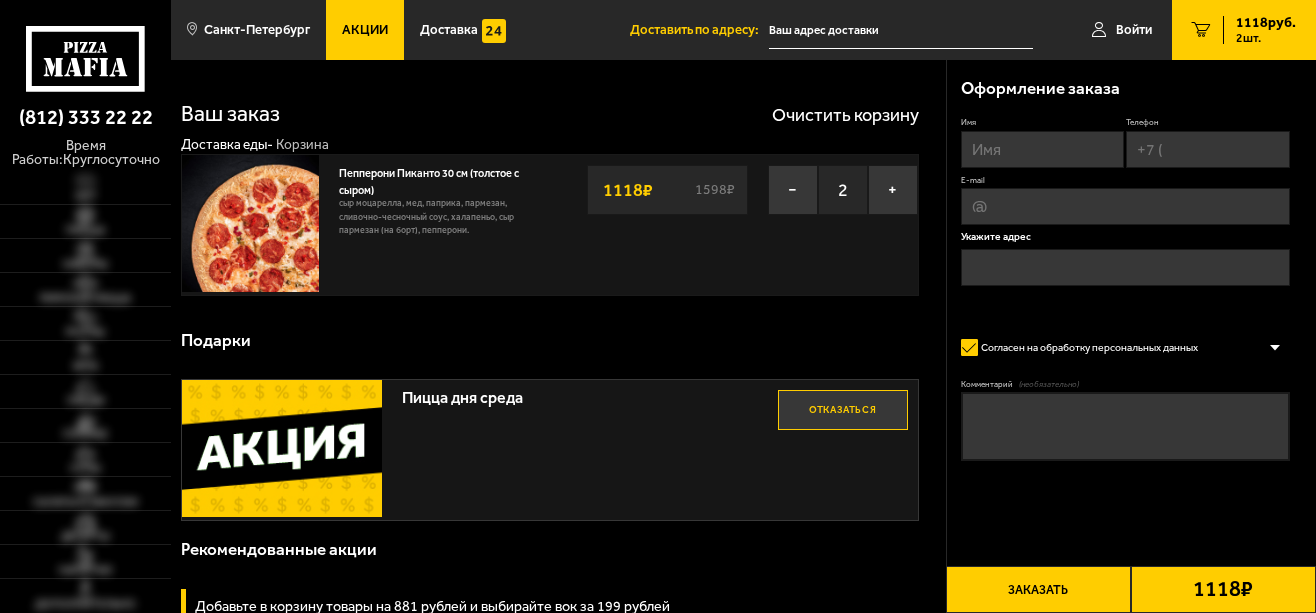 scroll, scrollTop: 0, scrollLeft: 0, axis: both 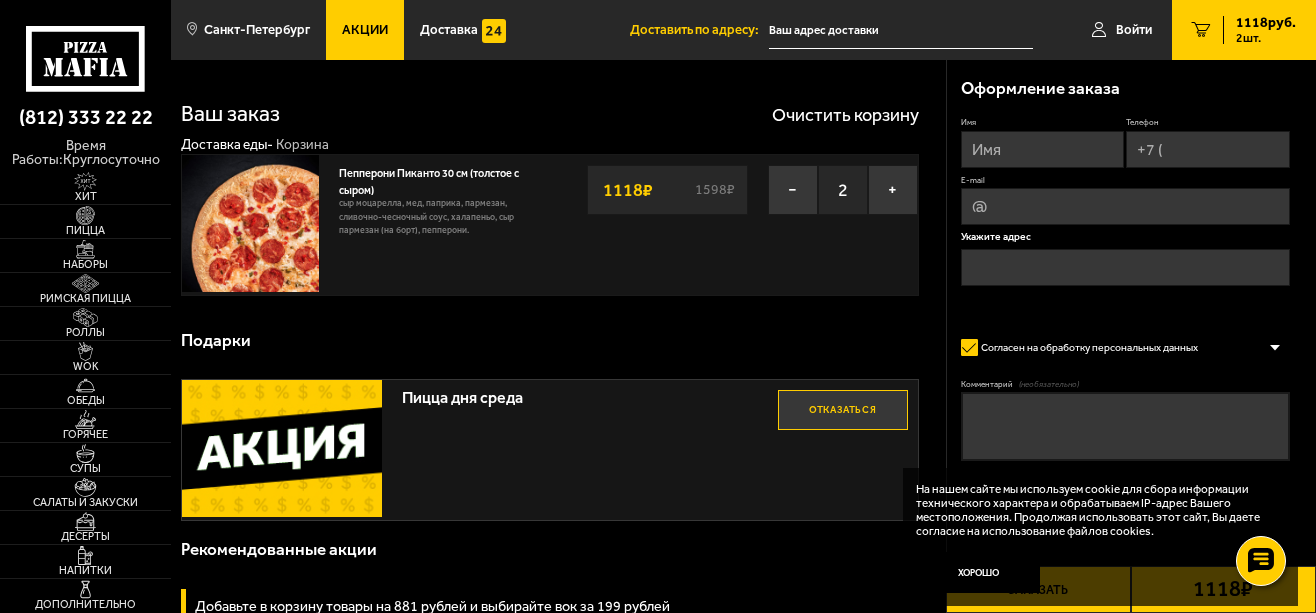 click at bounding box center (250, 223) 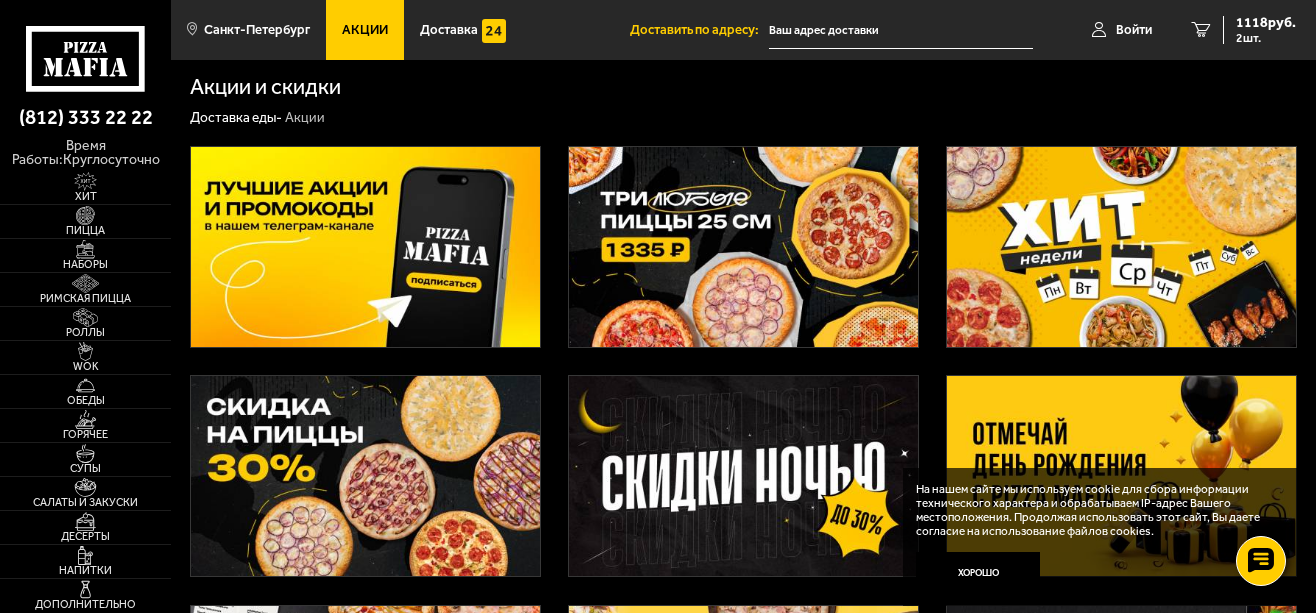 scroll, scrollTop: 0, scrollLeft: 0, axis: both 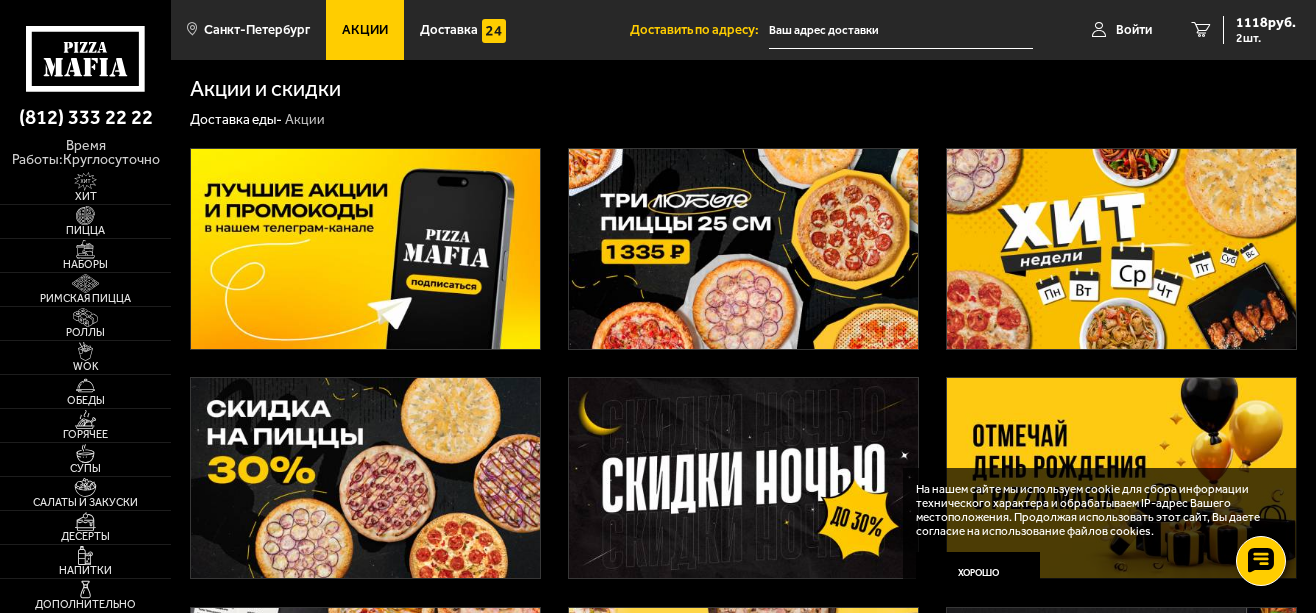 click at bounding box center [743, 478] 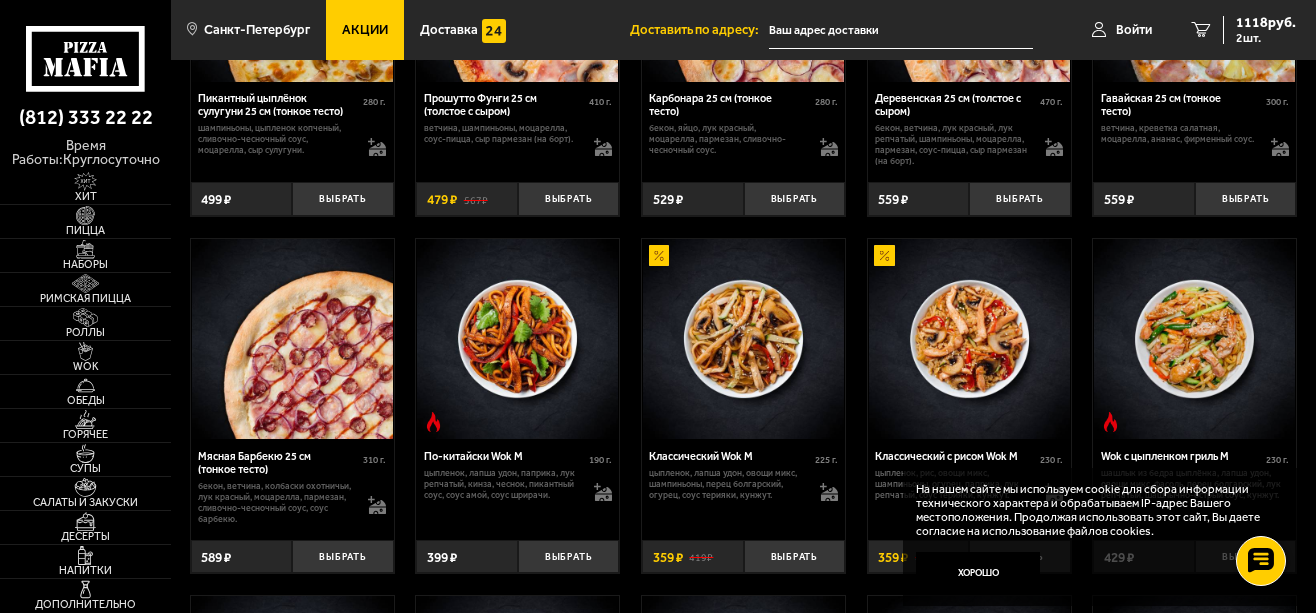 scroll, scrollTop: 1200, scrollLeft: 0, axis: vertical 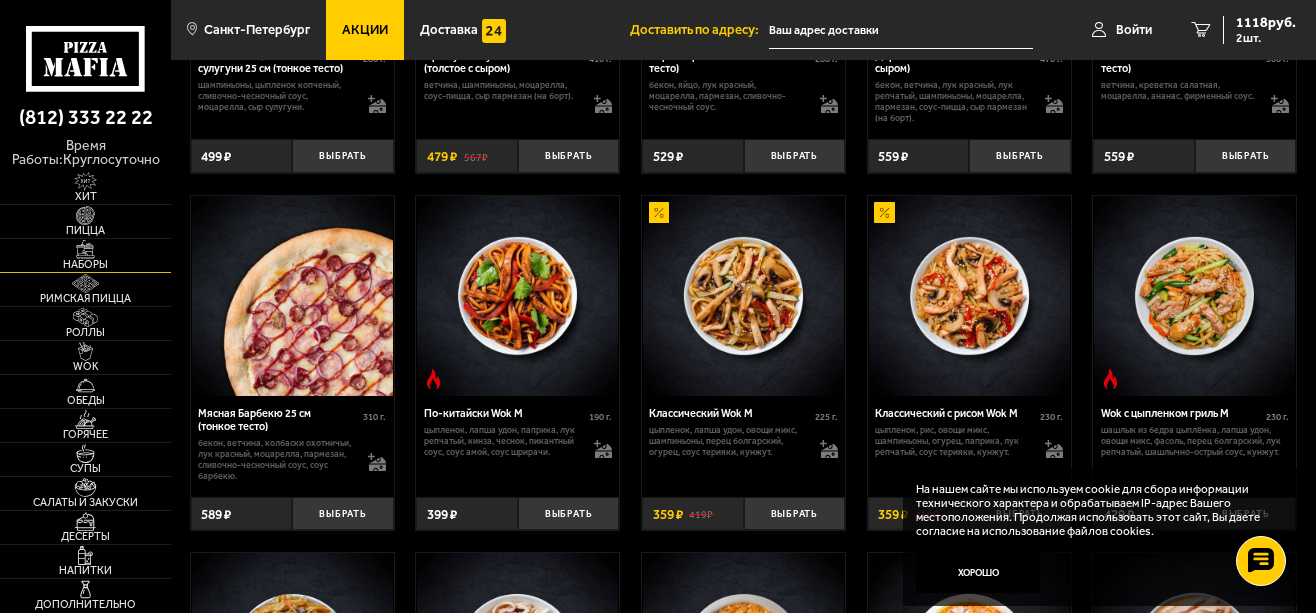 click on "Наборы" at bounding box center [85, 264] 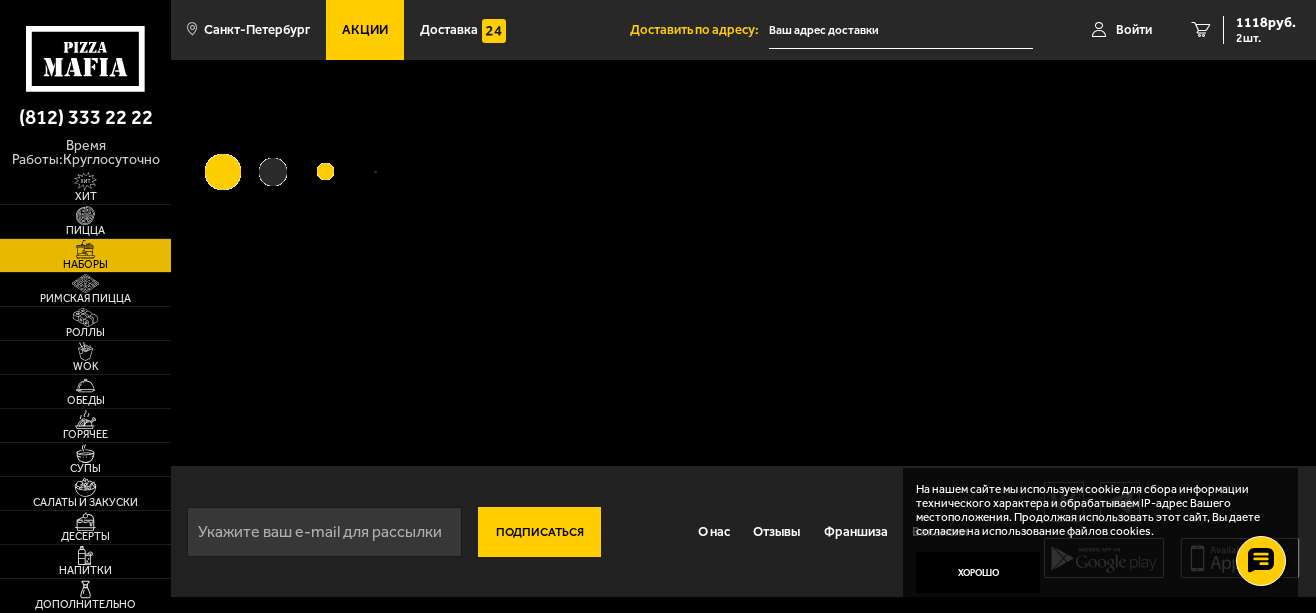 scroll, scrollTop: 0, scrollLeft: 0, axis: both 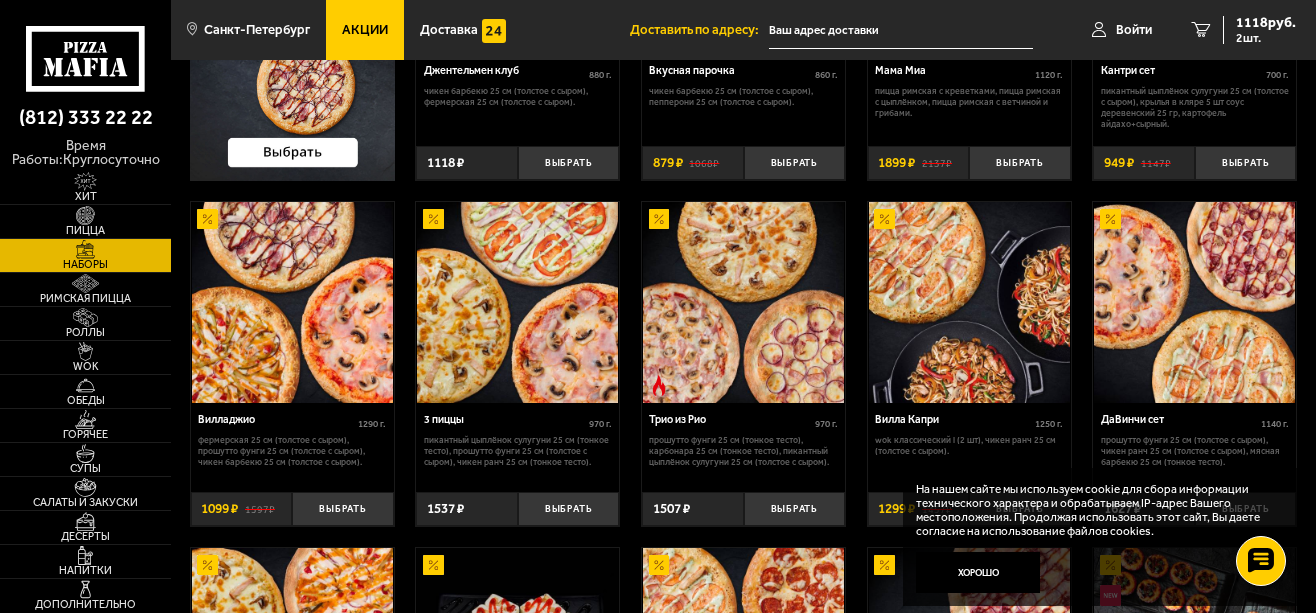 click on "Акции" at bounding box center (365, 29) 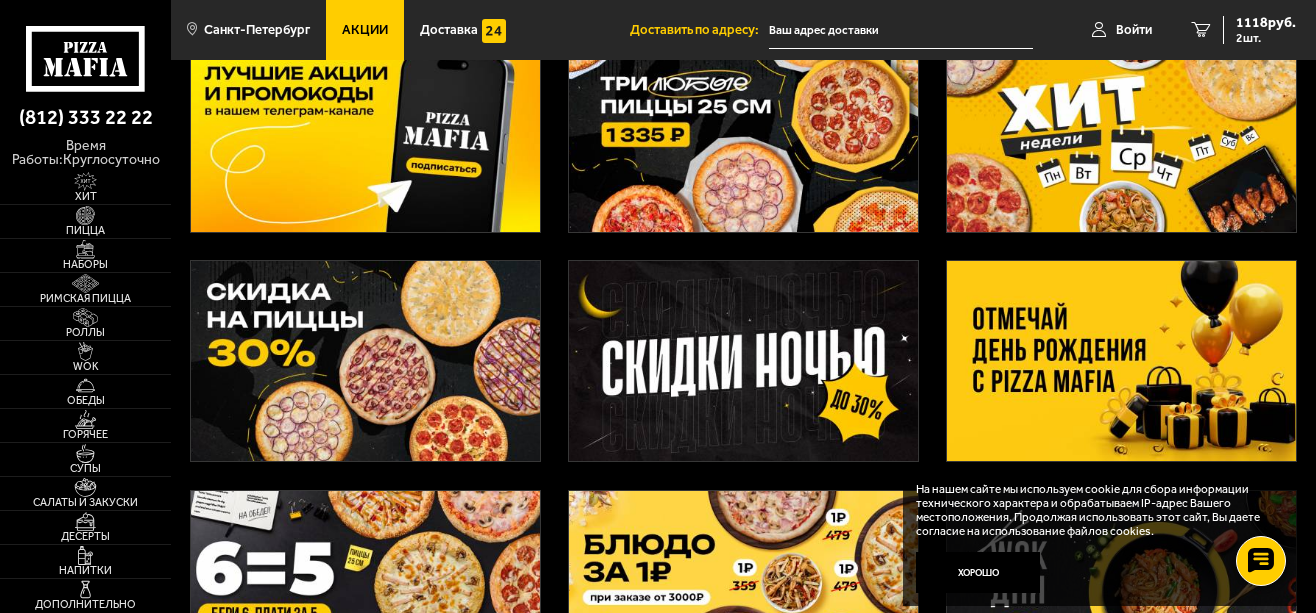 click at bounding box center [743, 361] 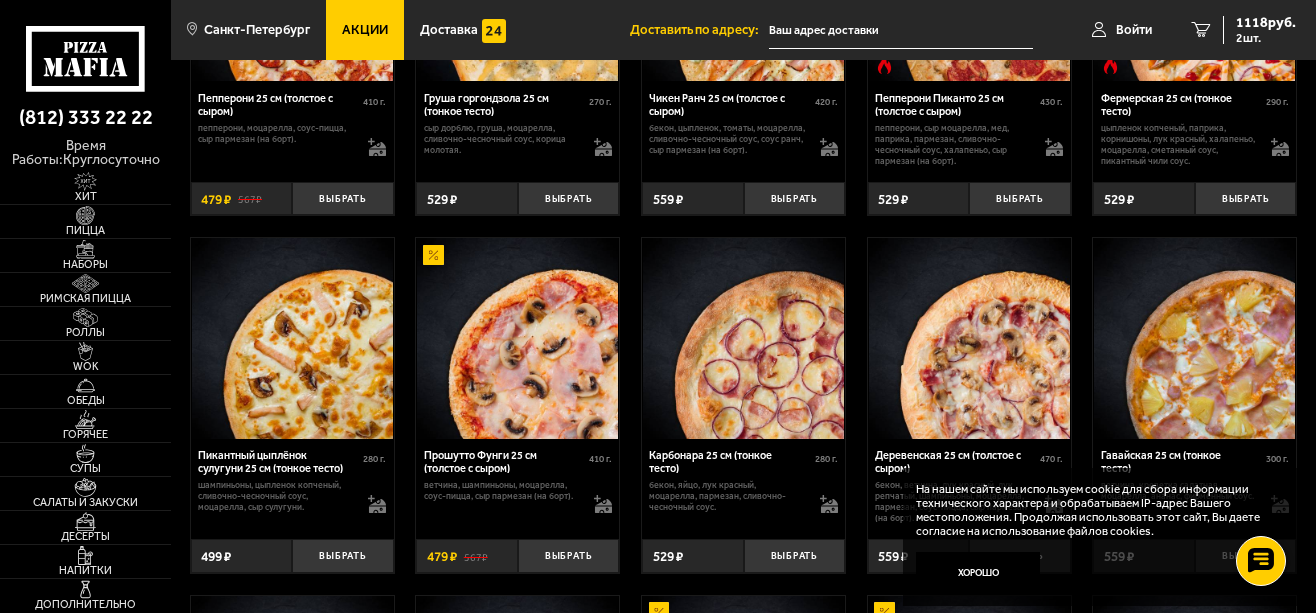 scroll, scrollTop: 900, scrollLeft: 0, axis: vertical 